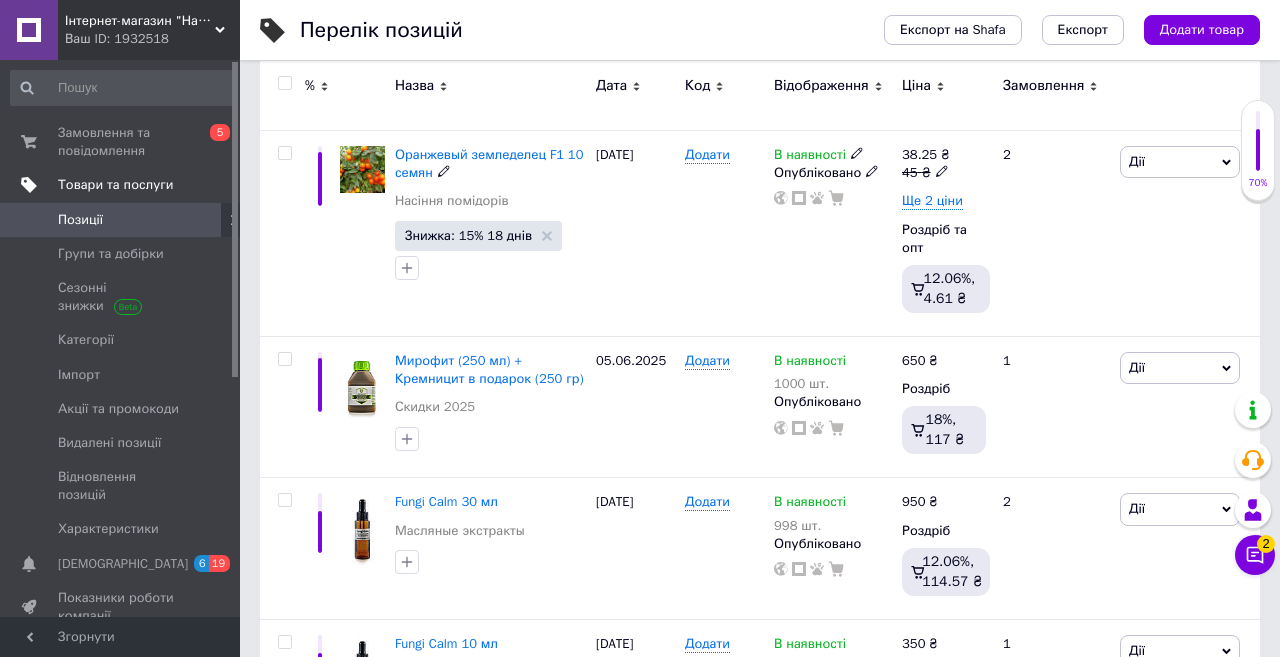 scroll, scrollTop: 272, scrollLeft: 0, axis: vertical 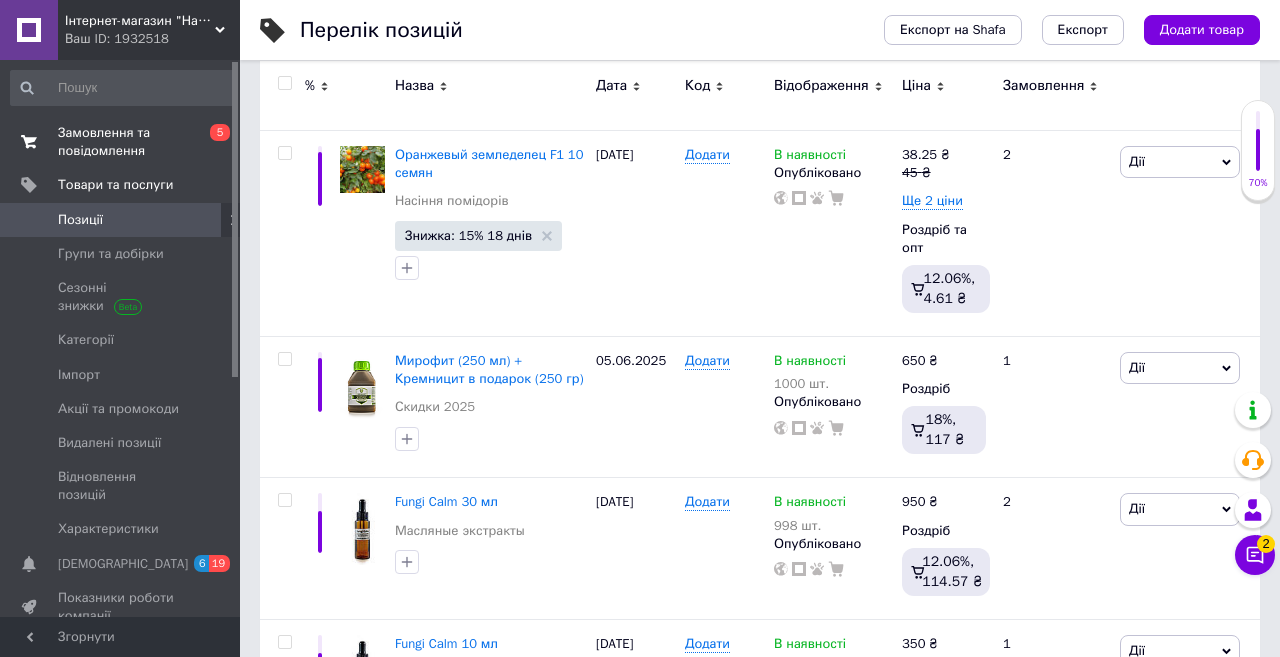 click on "Замовлення та повідомлення" at bounding box center [121, 142] 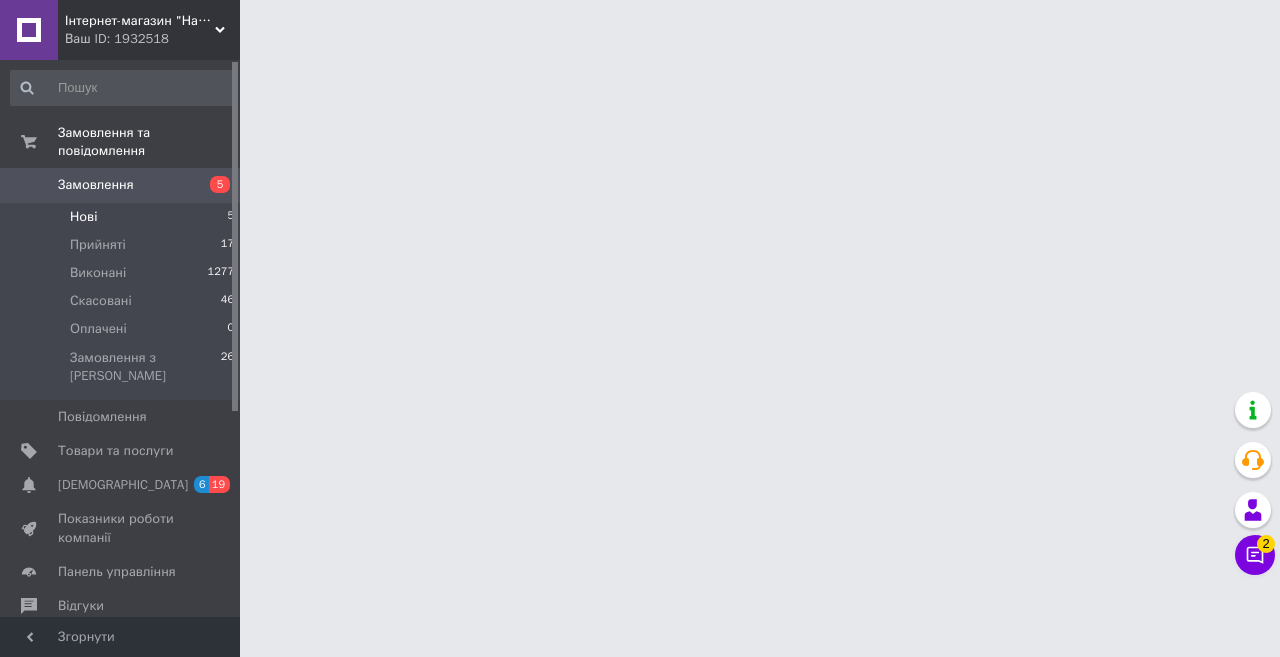 click on "Нові 5" at bounding box center [123, 217] 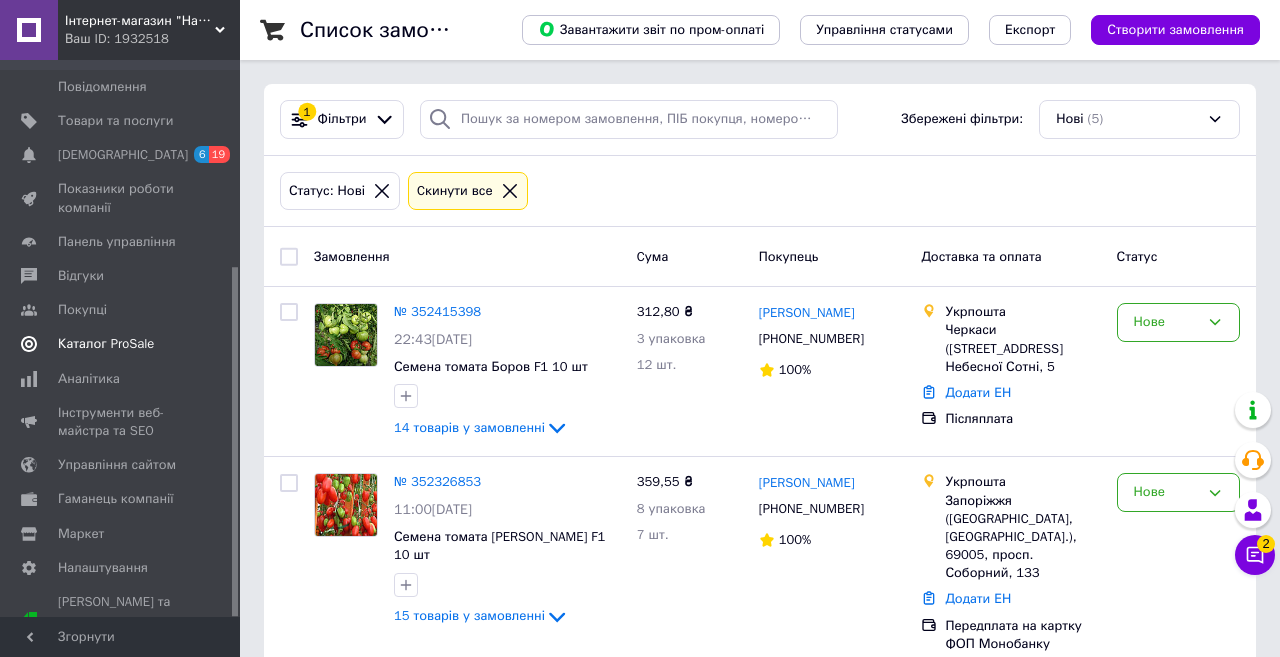 scroll, scrollTop: 327, scrollLeft: 0, axis: vertical 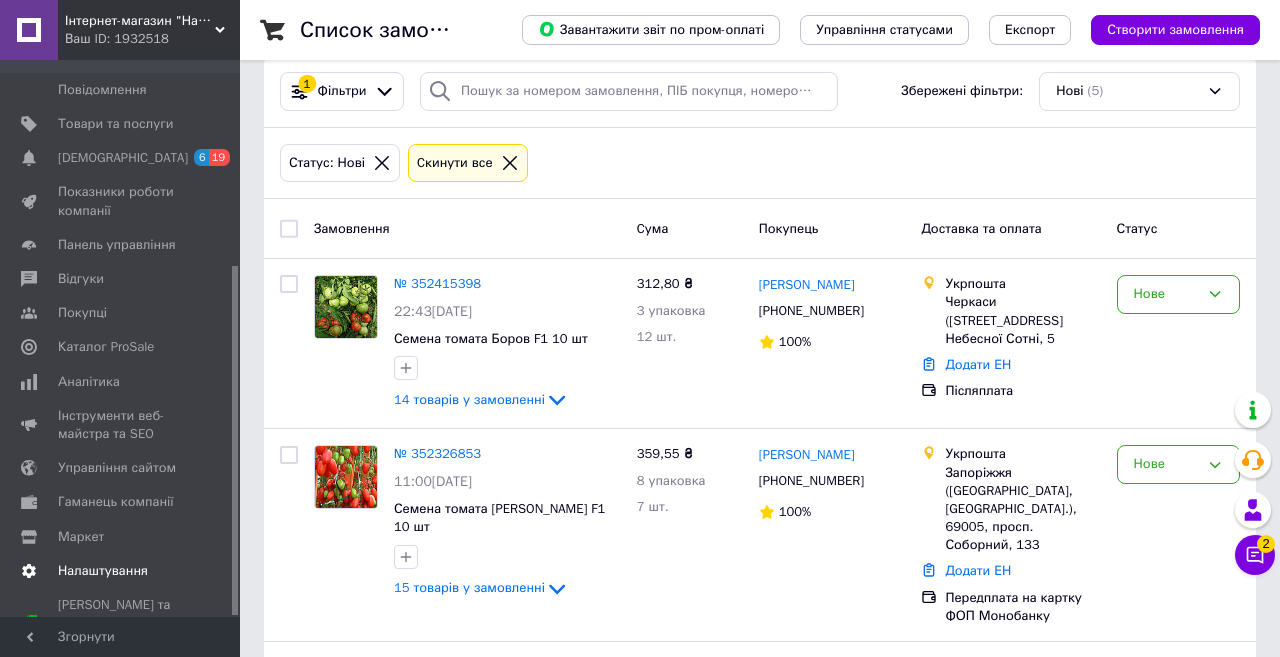 click on "Налаштування" at bounding box center [103, 571] 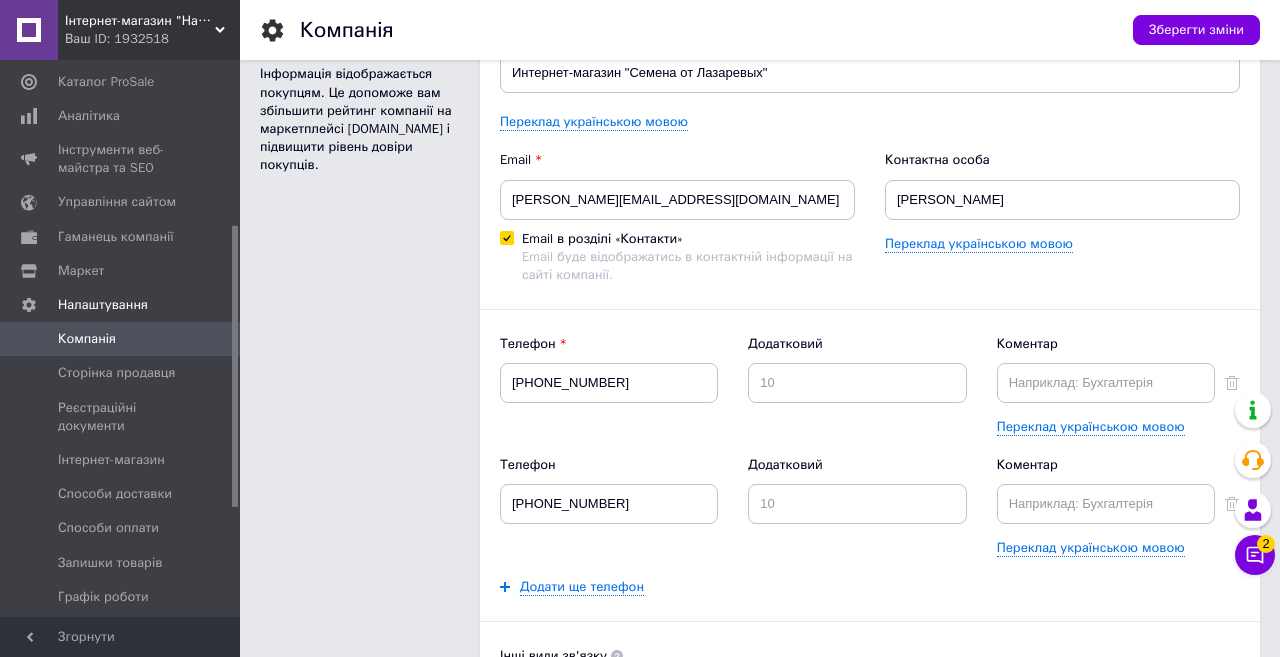 scroll, scrollTop: 75, scrollLeft: 0, axis: vertical 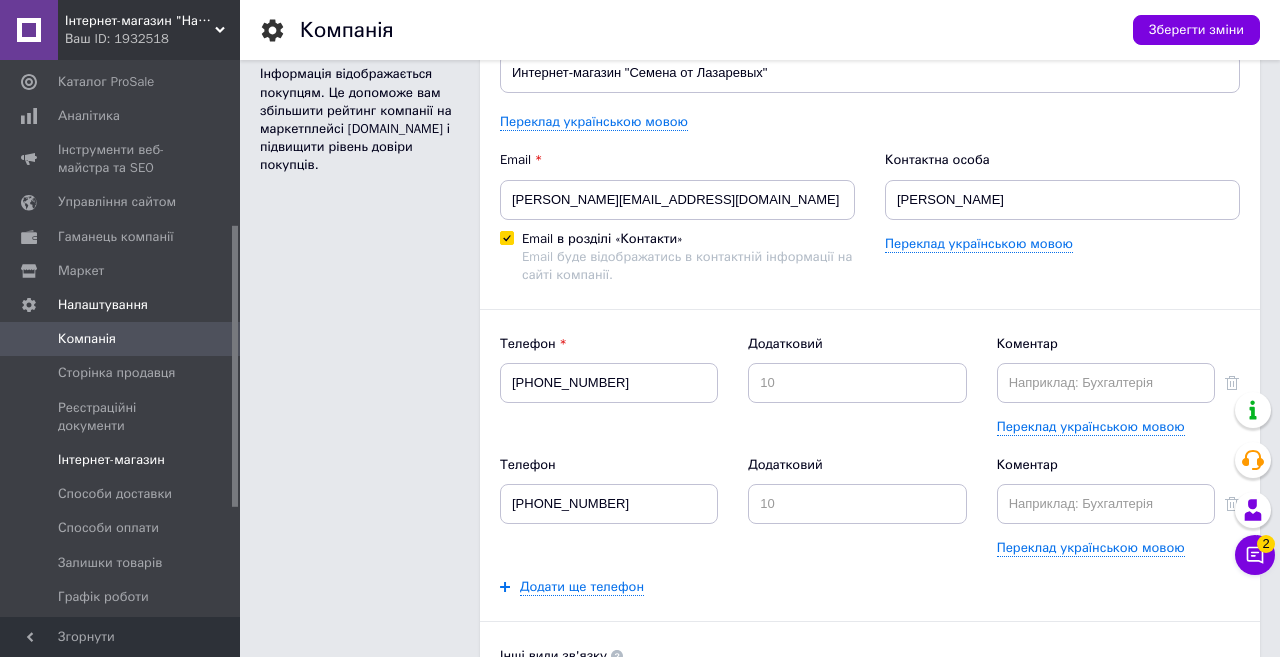 click on "Інтернет-магазин" at bounding box center [111, 460] 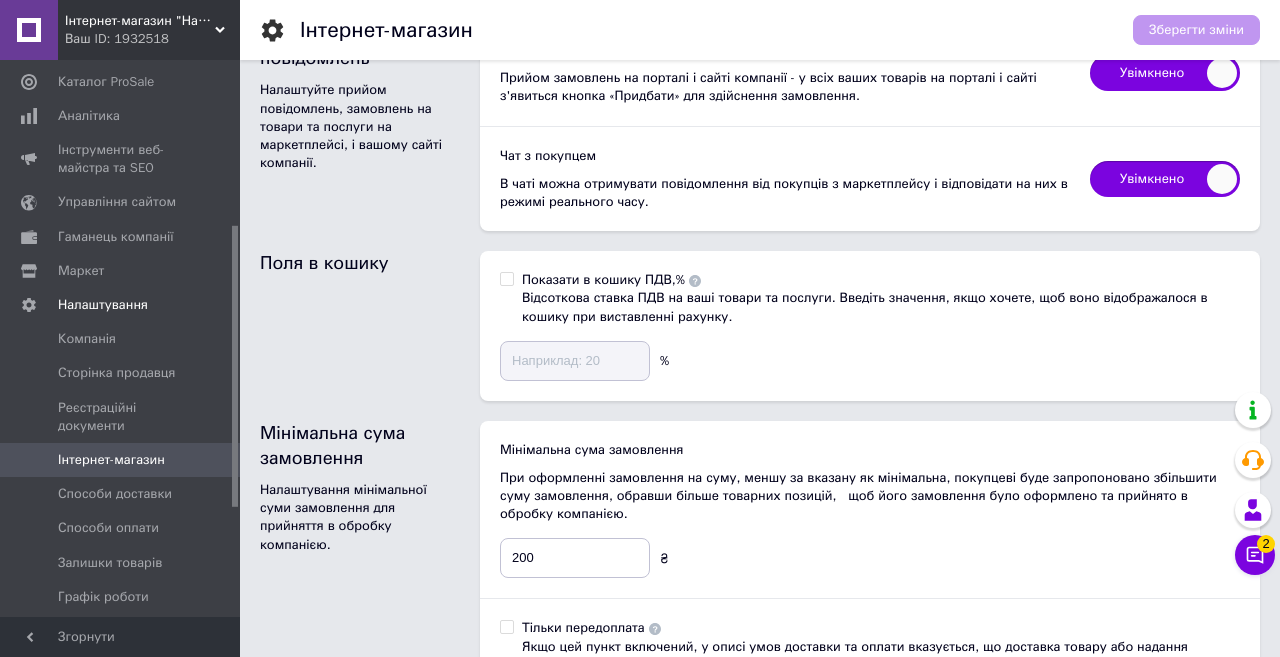scroll, scrollTop: 165, scrollLeft: 0, axis: vertical 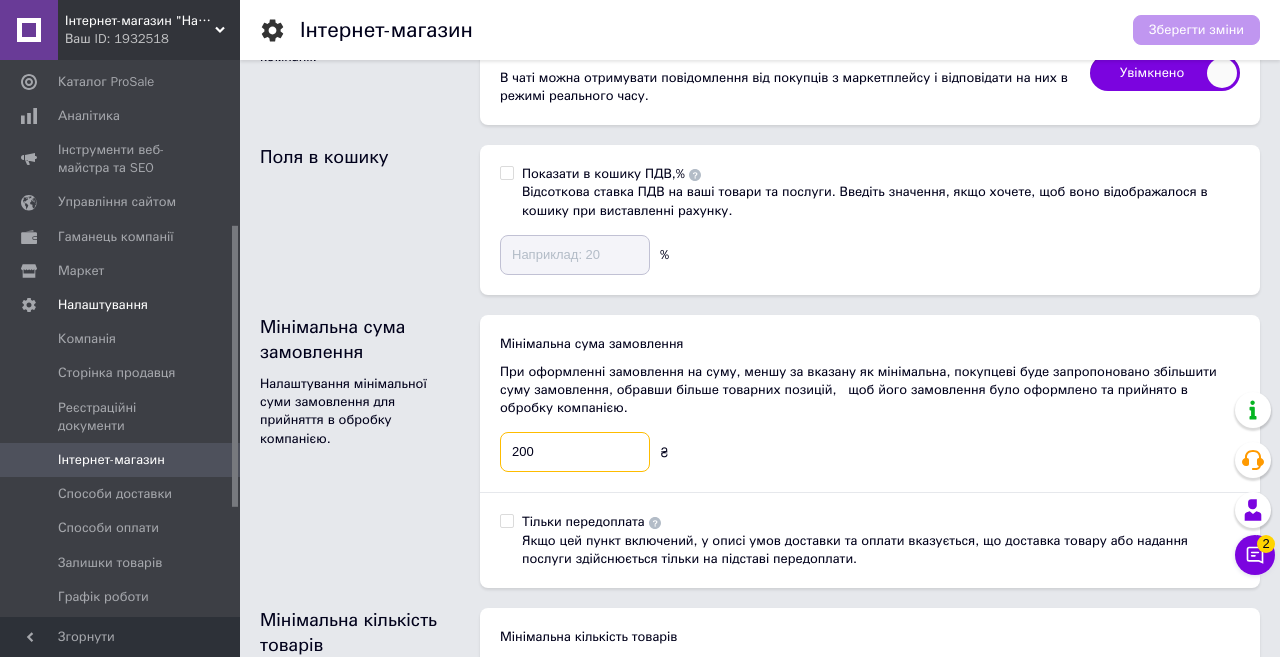 click on "200" at bounding box center [575, 452] 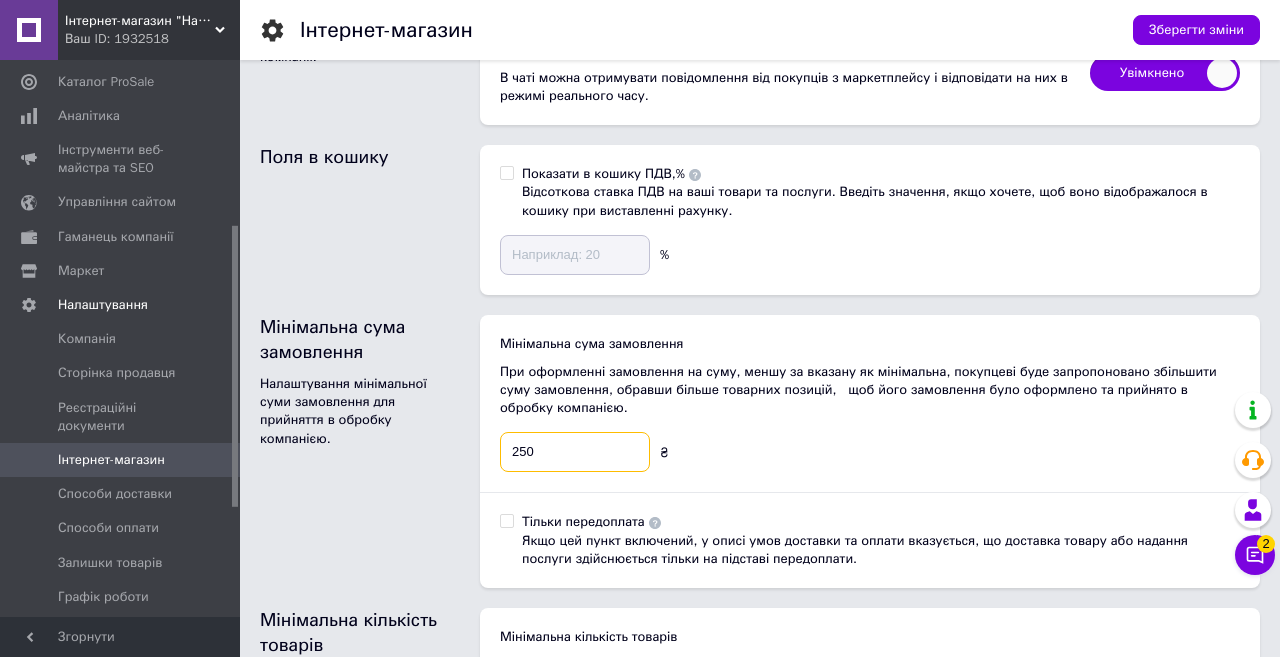 type on "250" 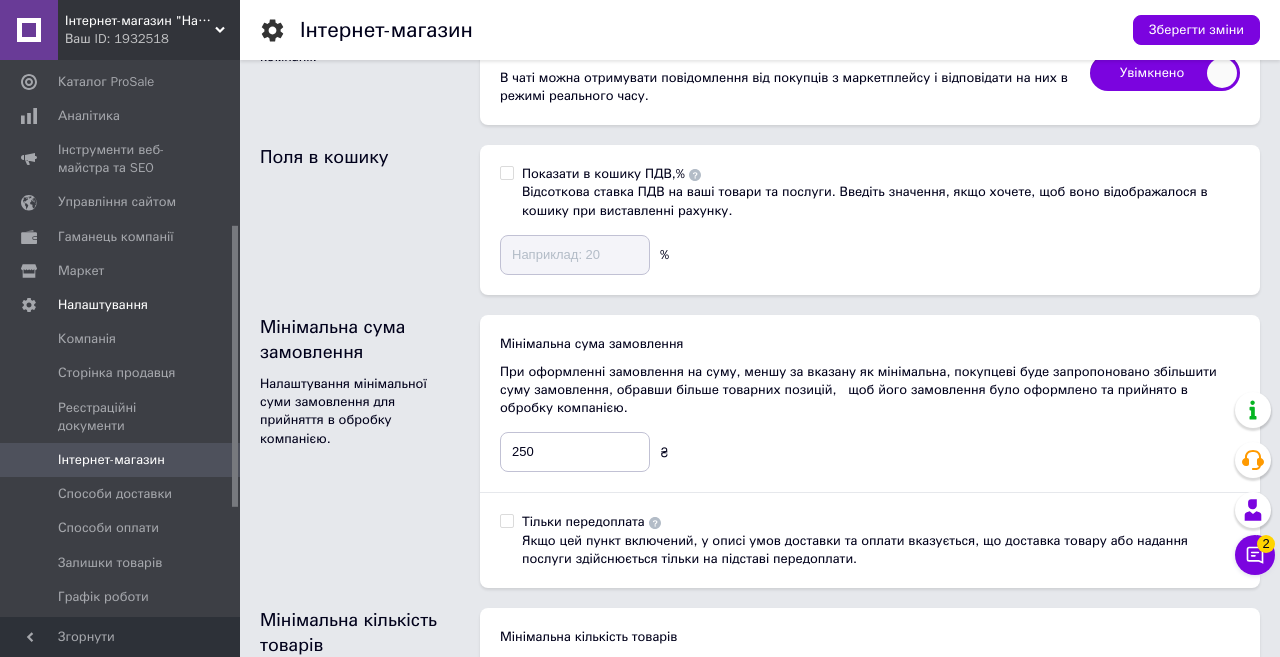 click on "Мінімальна сума замовлення Налаштування мінімальної суми замовлення для прийняття в обробку компанією. Мінімальна сума замовлення При оформленні замовлення на суму, меншу за вказану як мінімальна,
покупцеві буде запропоновано збільшити суму замовлення, обравши більше товарних позицій,
щоб його замовлення було оформлено та прийнято в обробку компанією. 250 ₴ Тільки передоплата   Якщо цей пункт включений, у описі умов доставки та оплати
вказується, що доставка товару або надання послуги
здійснюється тільки на підставі передоплати." at bounding box center [760, 451] 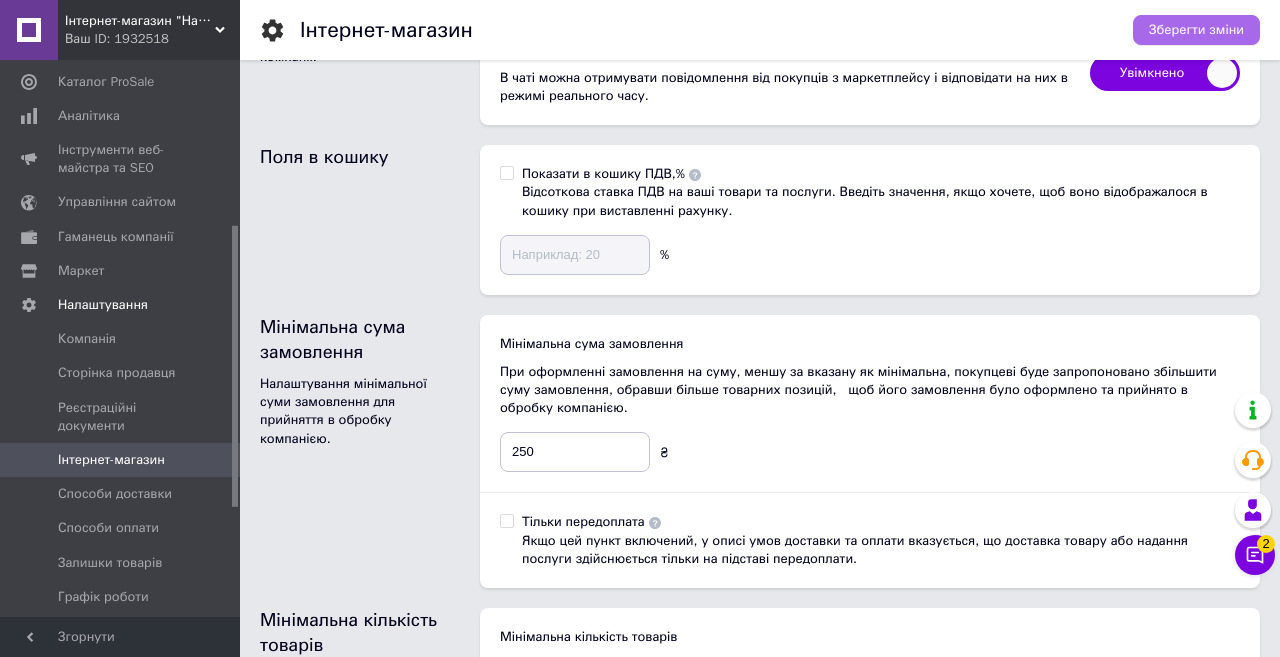 click on "Зберегти зміни" at bounding box center (1196, 30) 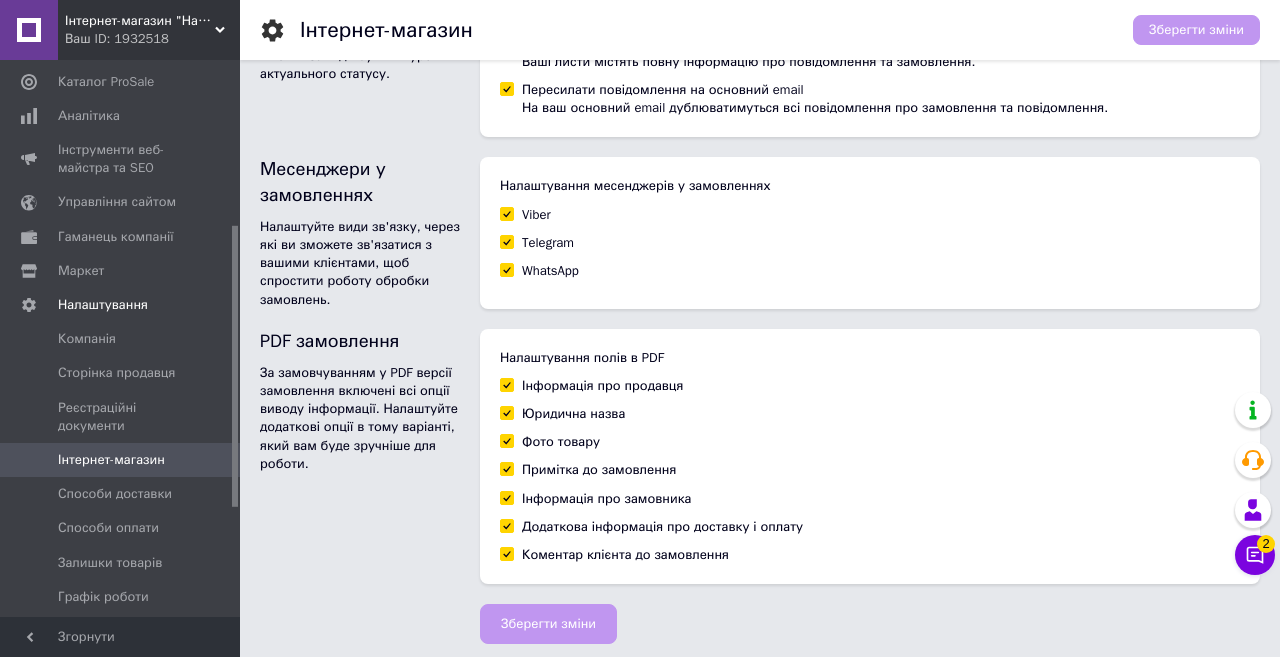 scroll, scrollTop: 1356, scrollLeft: 0, axis: vertical 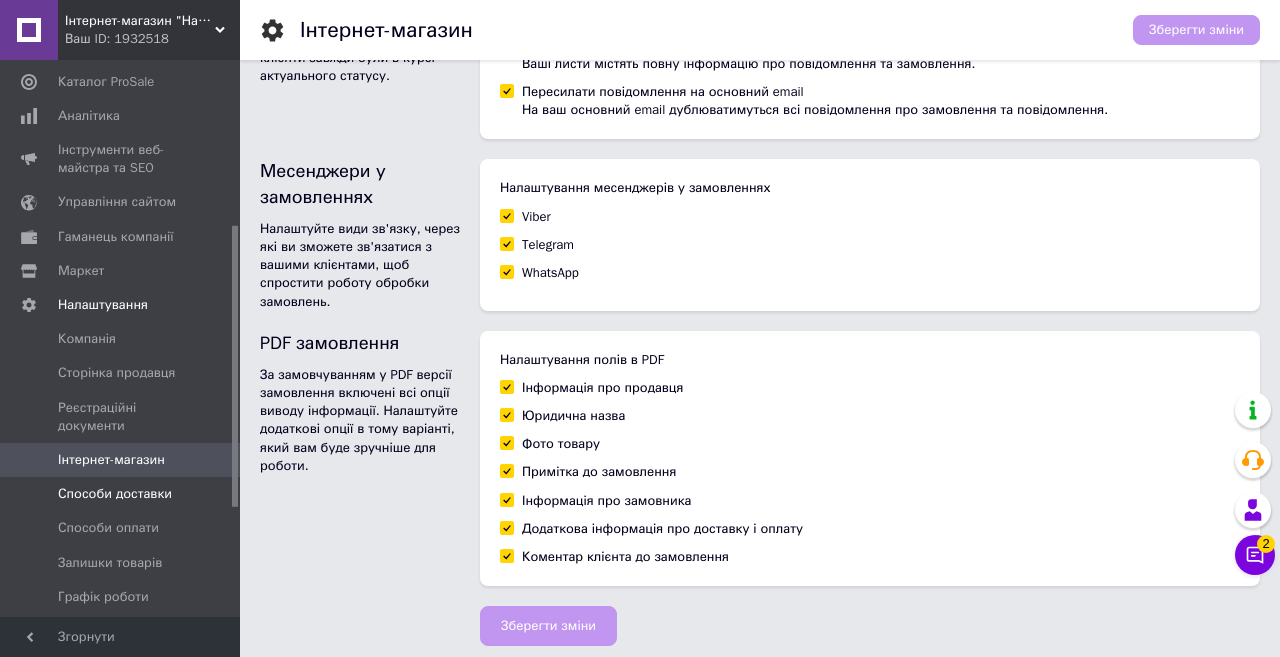 click on "Способи доставки" at bounding box center [115, 494] 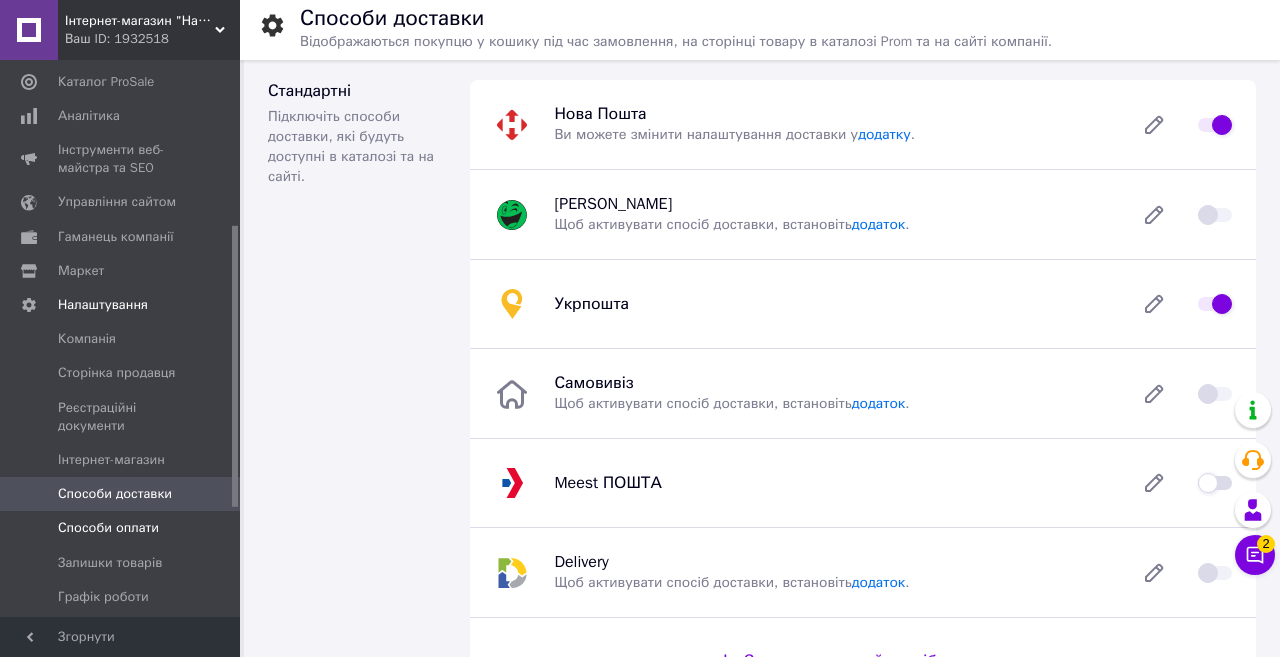 click on "Способи оплати" at bounding box center [108, 528] 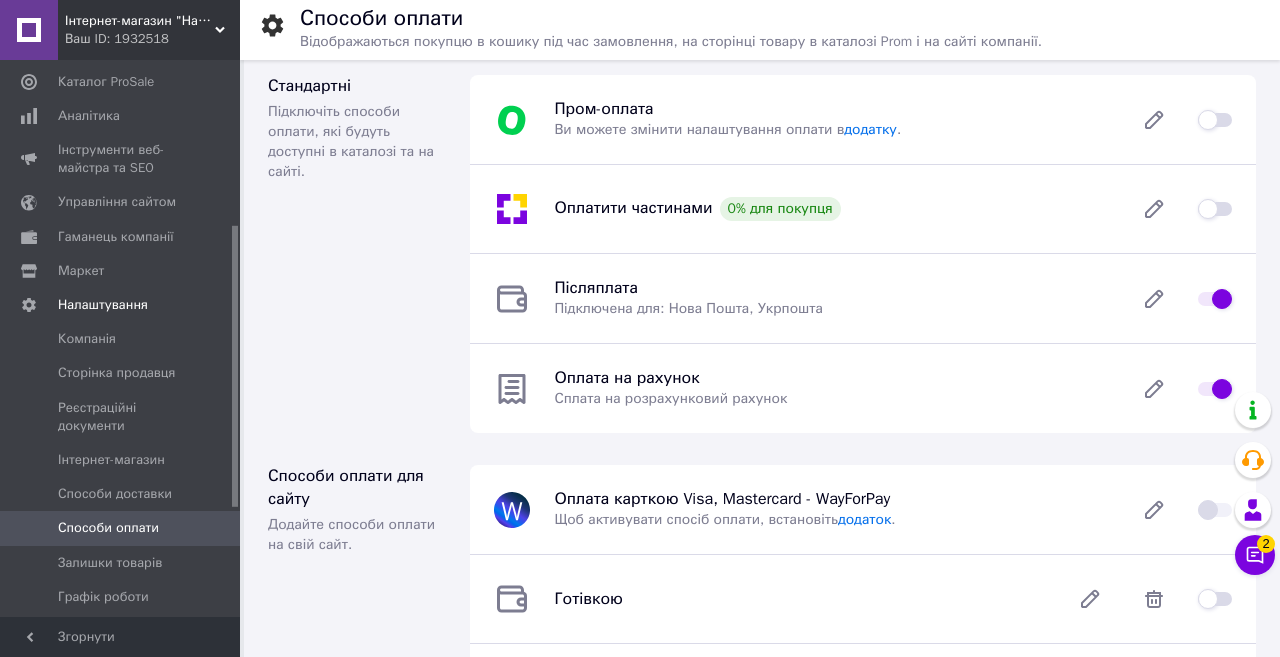 scroll, scrollTop: 462, scrollLeft: 0, axis: vertical 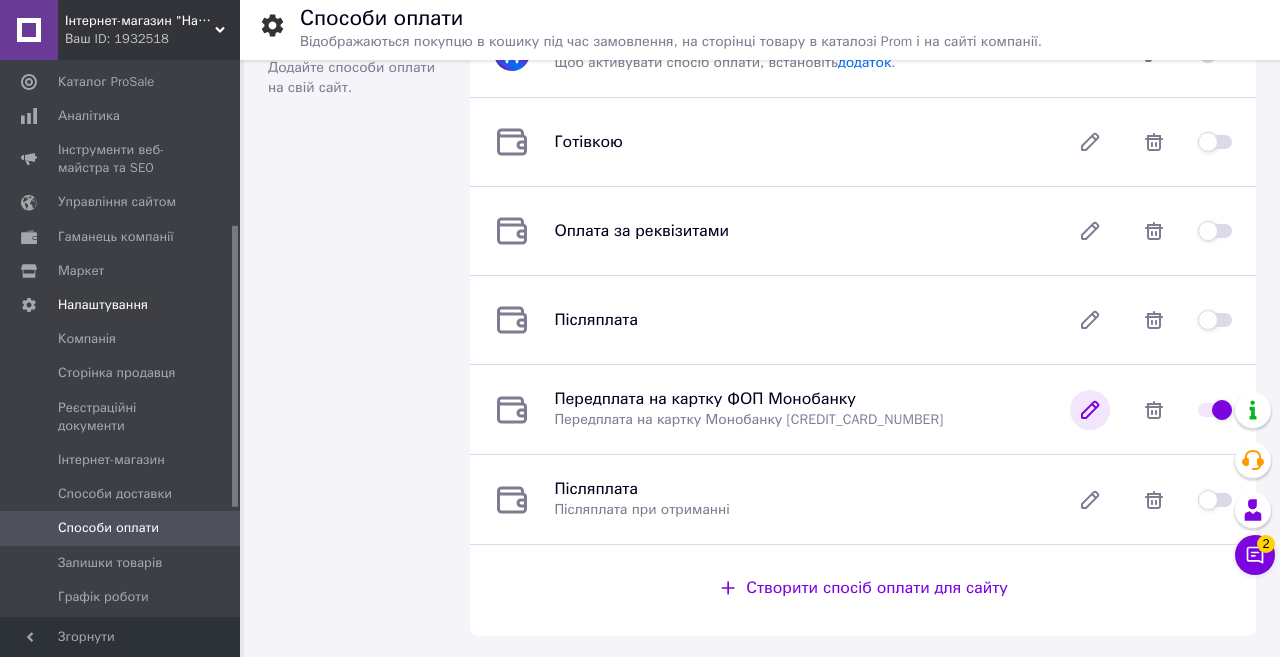 click 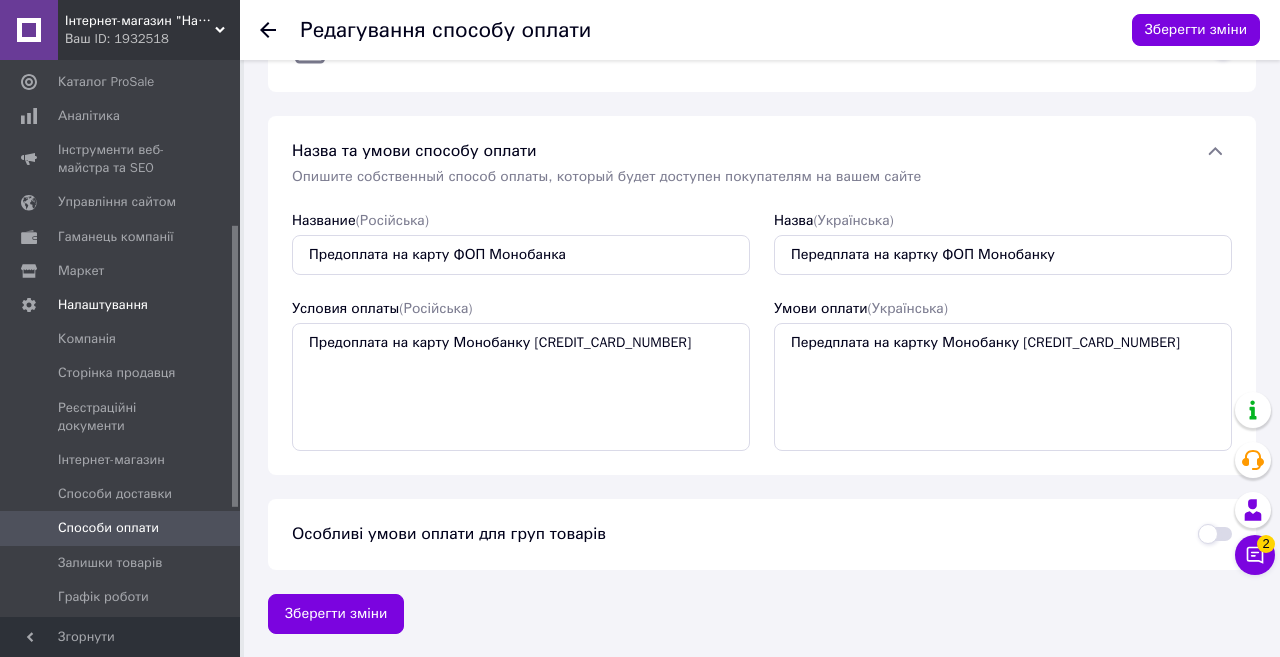 scroll, scrollTop: 75, scrollLeft: 0, axis: vertical 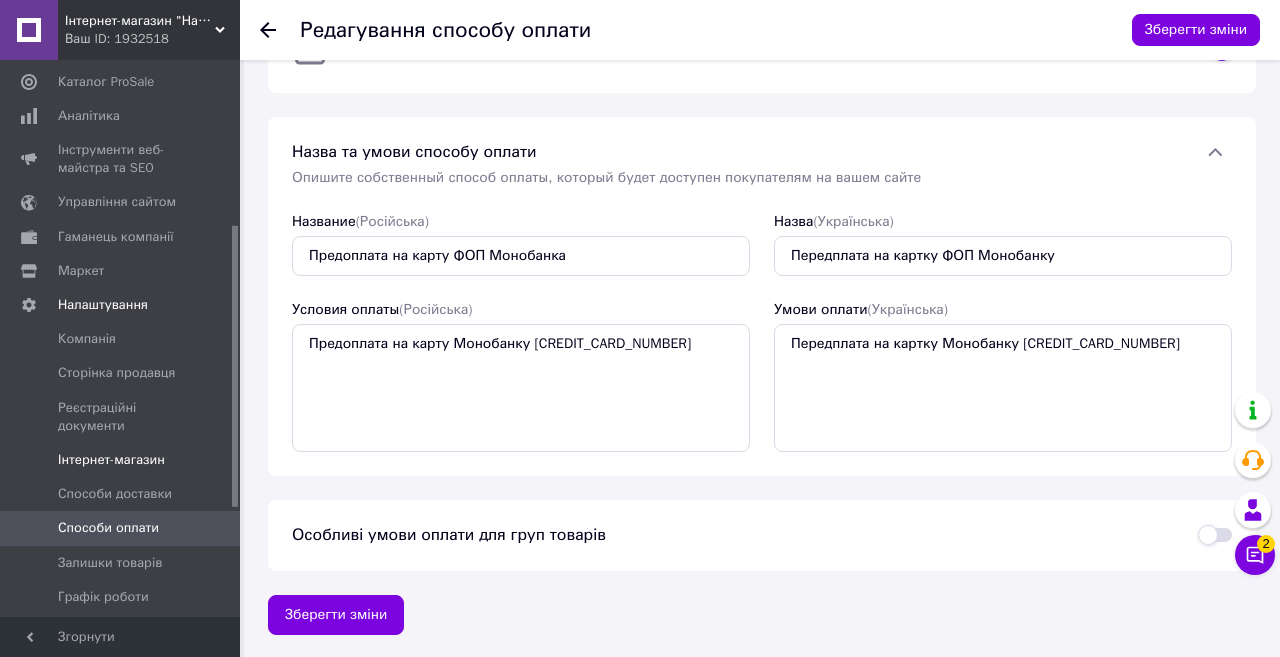 click on "Інтернет-магазин" at bounding box center (111, 460) 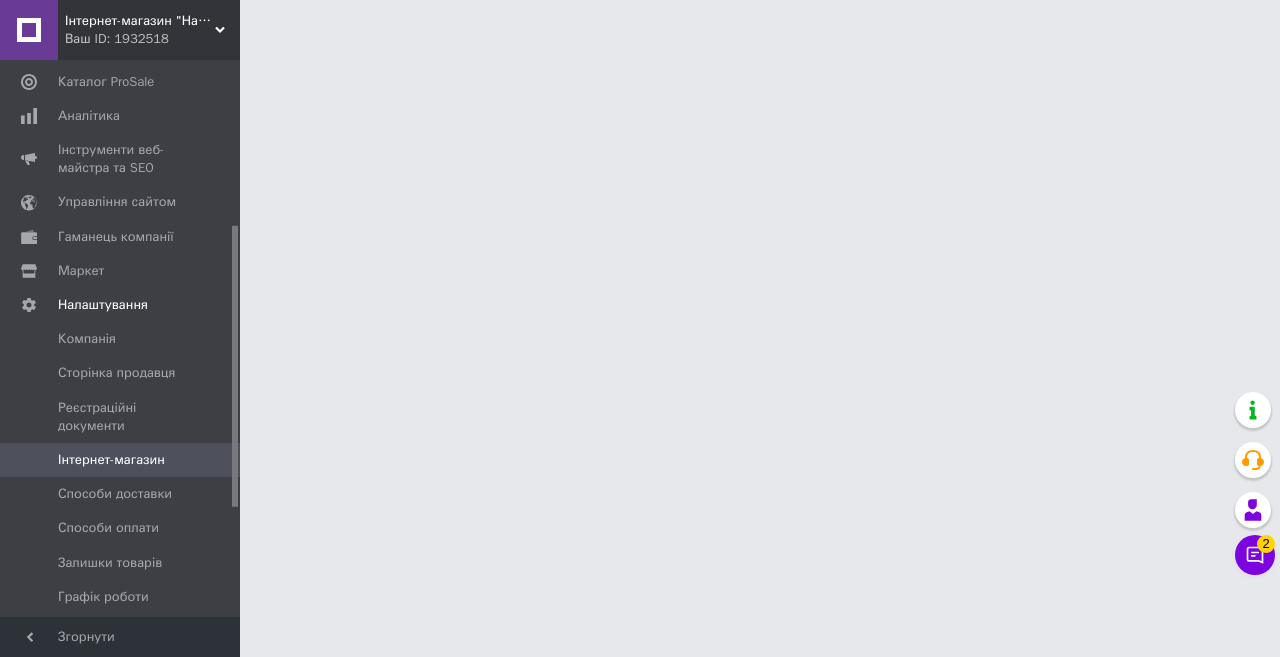 scroll, scrollTop: 0, scrollLeft: 0, axis: both 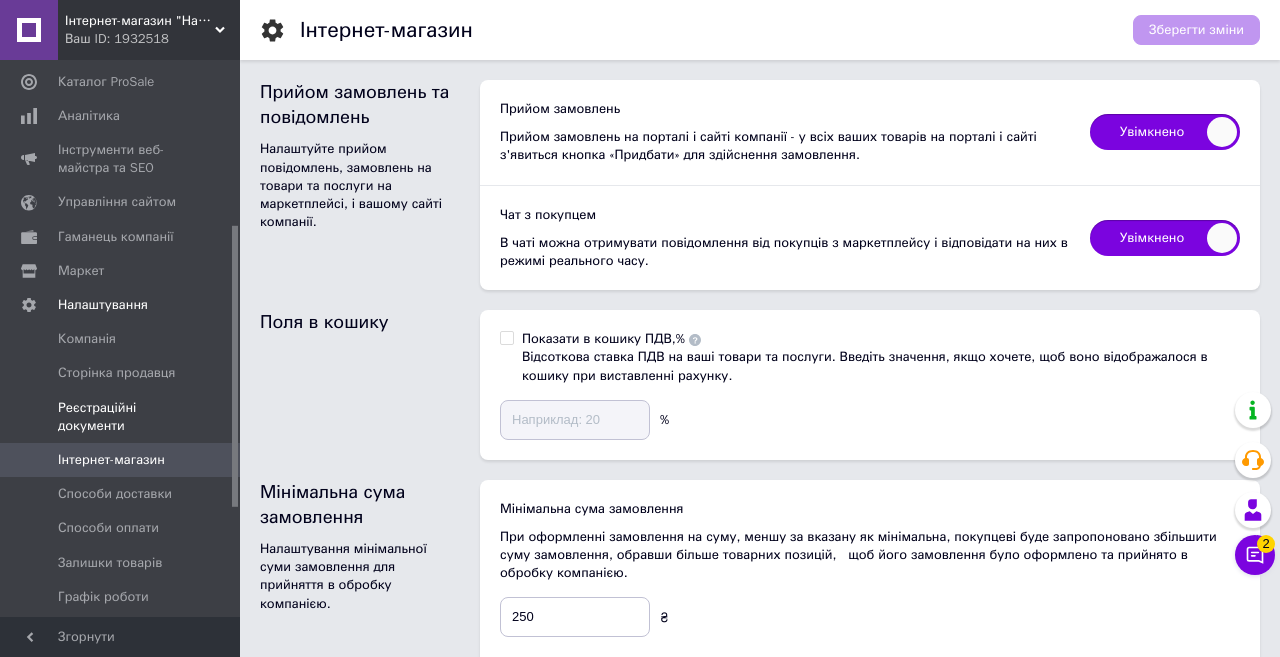 click on "Реєстраційні документи" at bounding box center [121, 417] 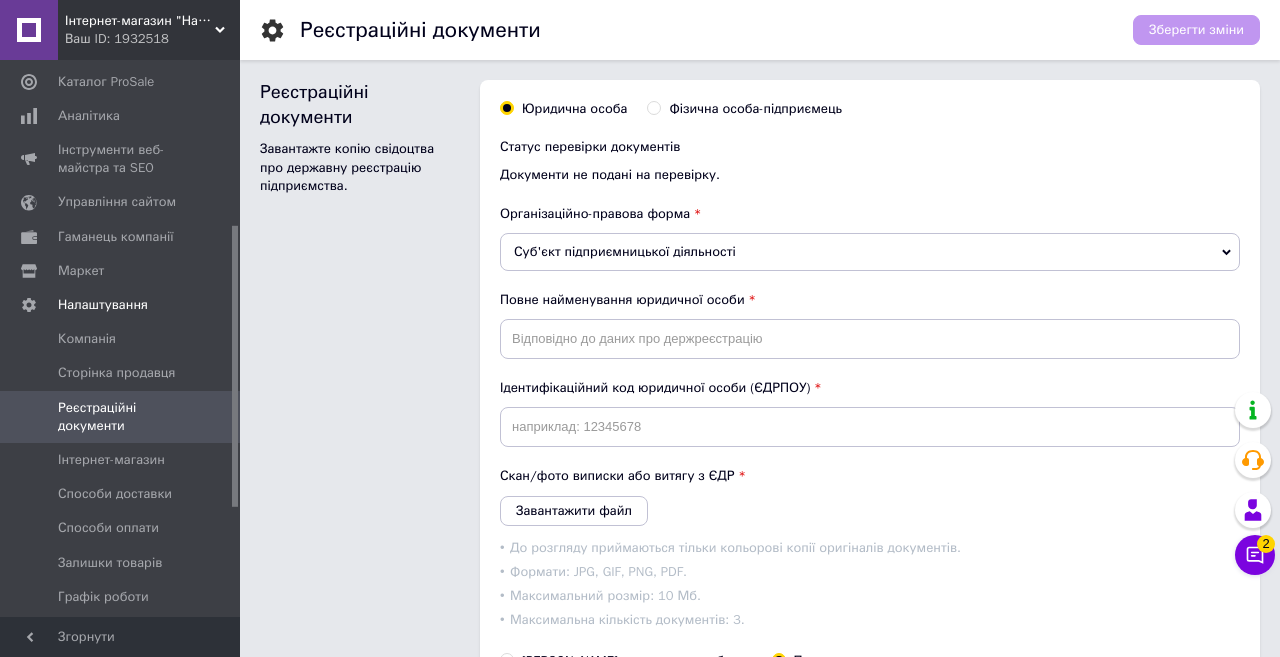 scroll, scrollTop: 0, scrollLeft: 0, axis: both 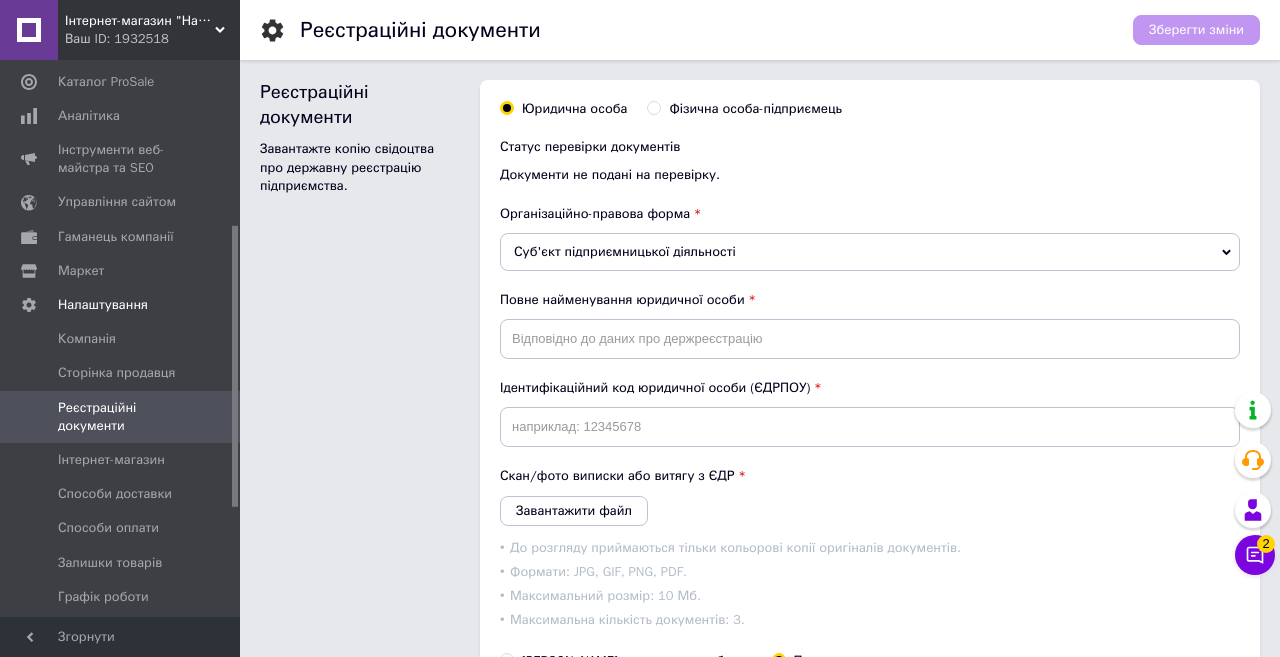 click on "Суб'єкт підприємницької діяльності" at bounding box center (625, 251) 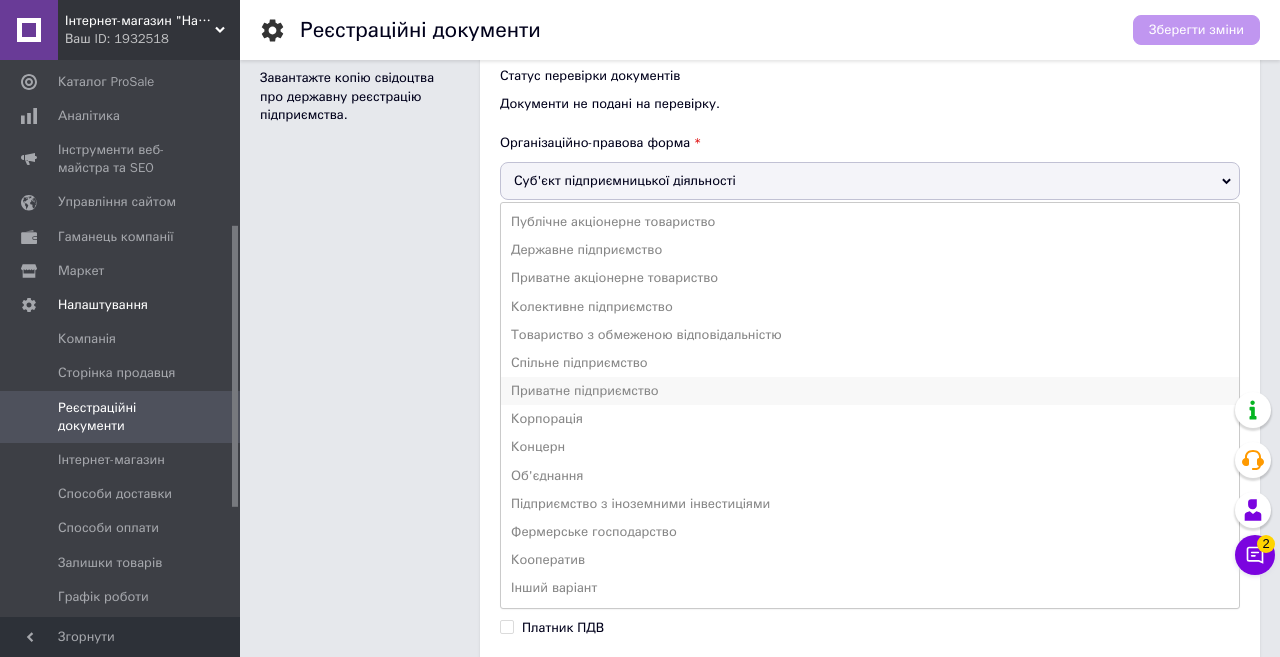 scroll, scrollTop: 74, scrollLeft: 0, axis: vertical 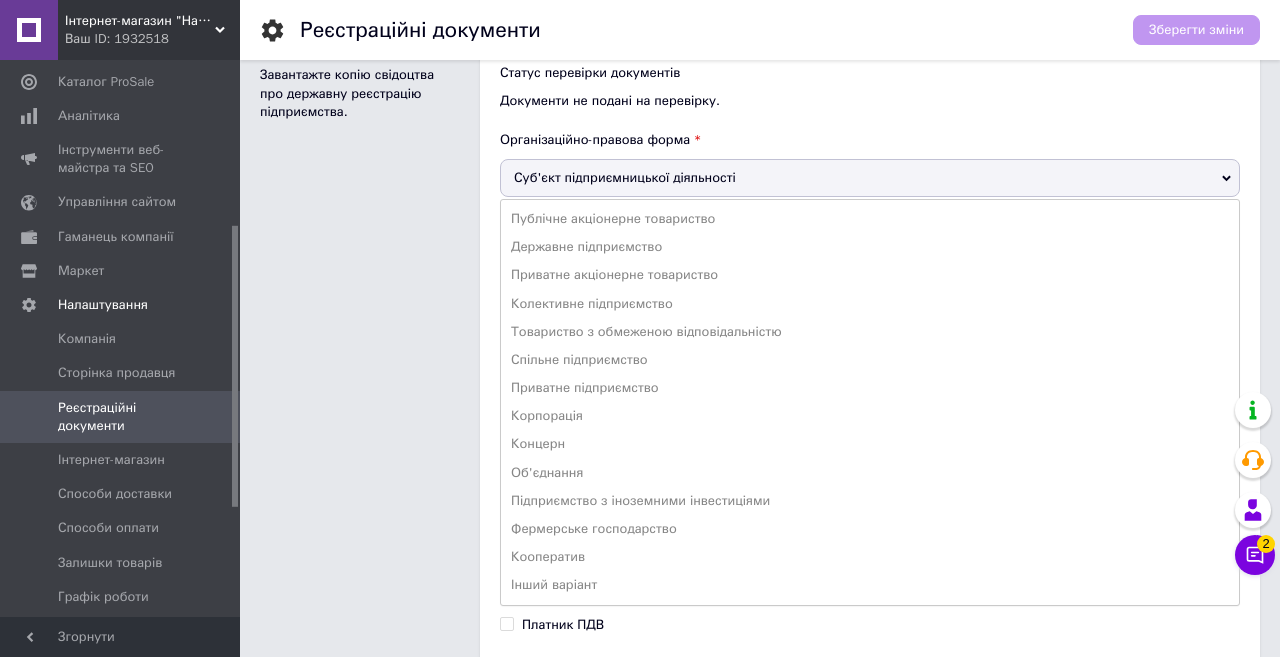 click on "Реєстраційні документи Завантажте копію свідоцтва про державну реєстрацію підприємства." at bounding box center [360, 462] 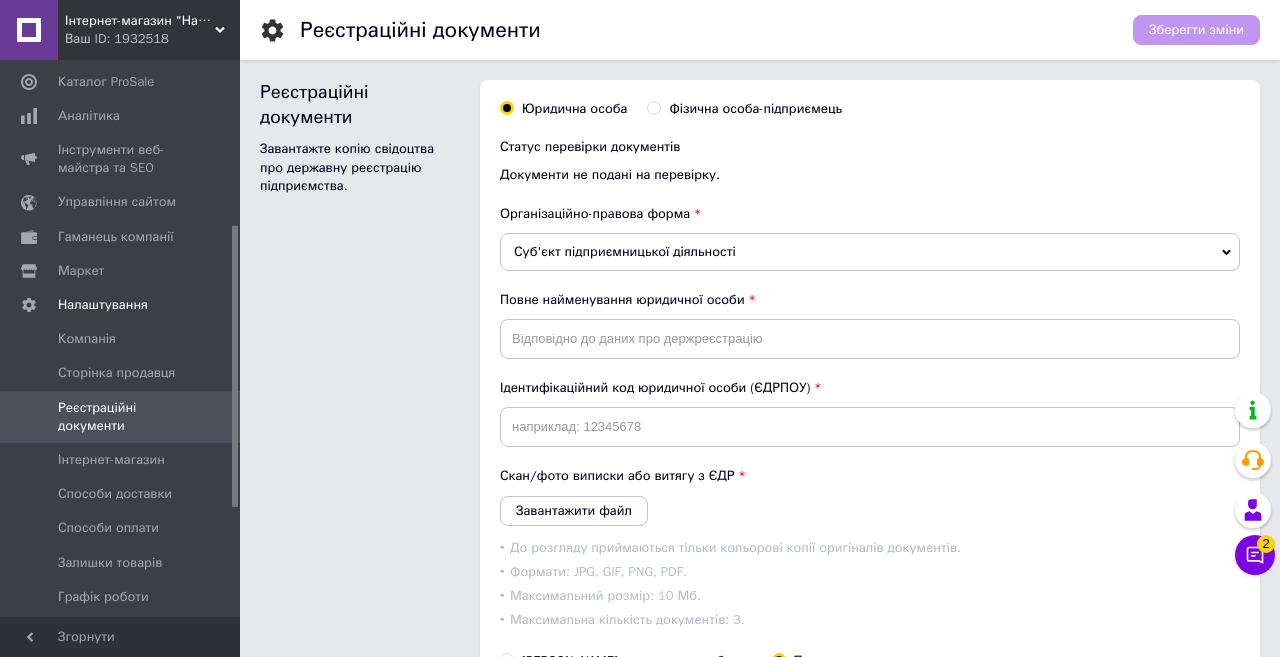 scroll, scrollTop: 1, scrollLeft: 0, axis: vertical 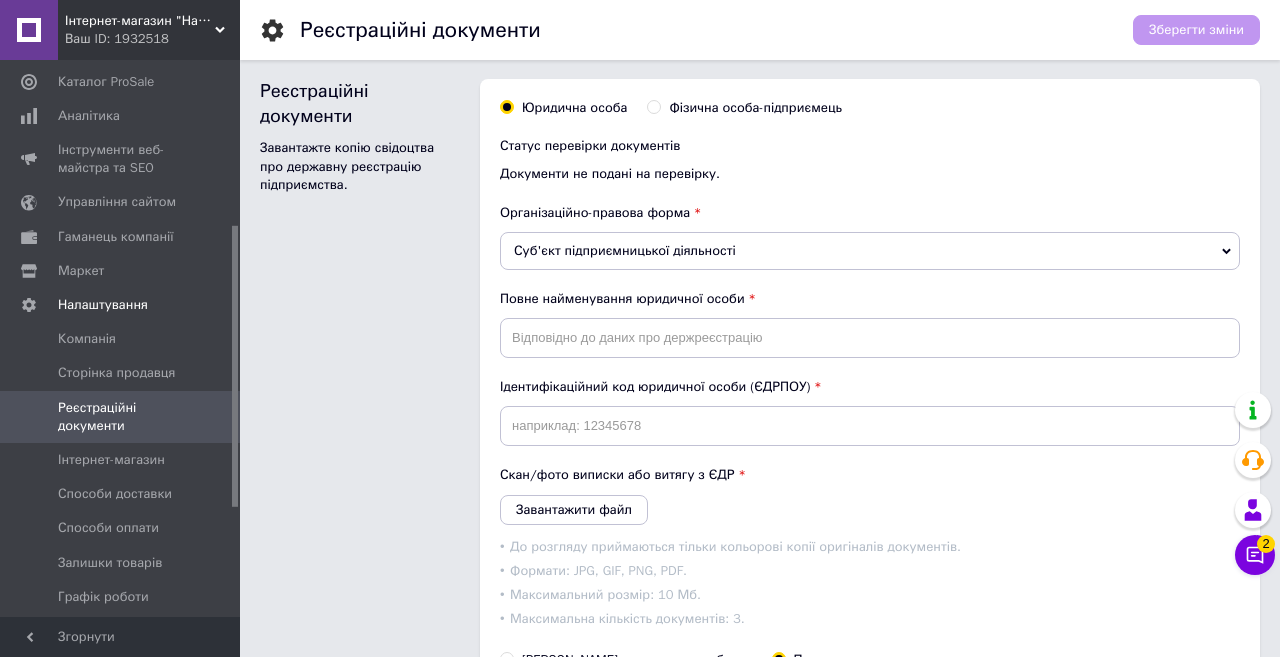 click on "Фізична особа-підприємець" at bounding box center [744, 108] 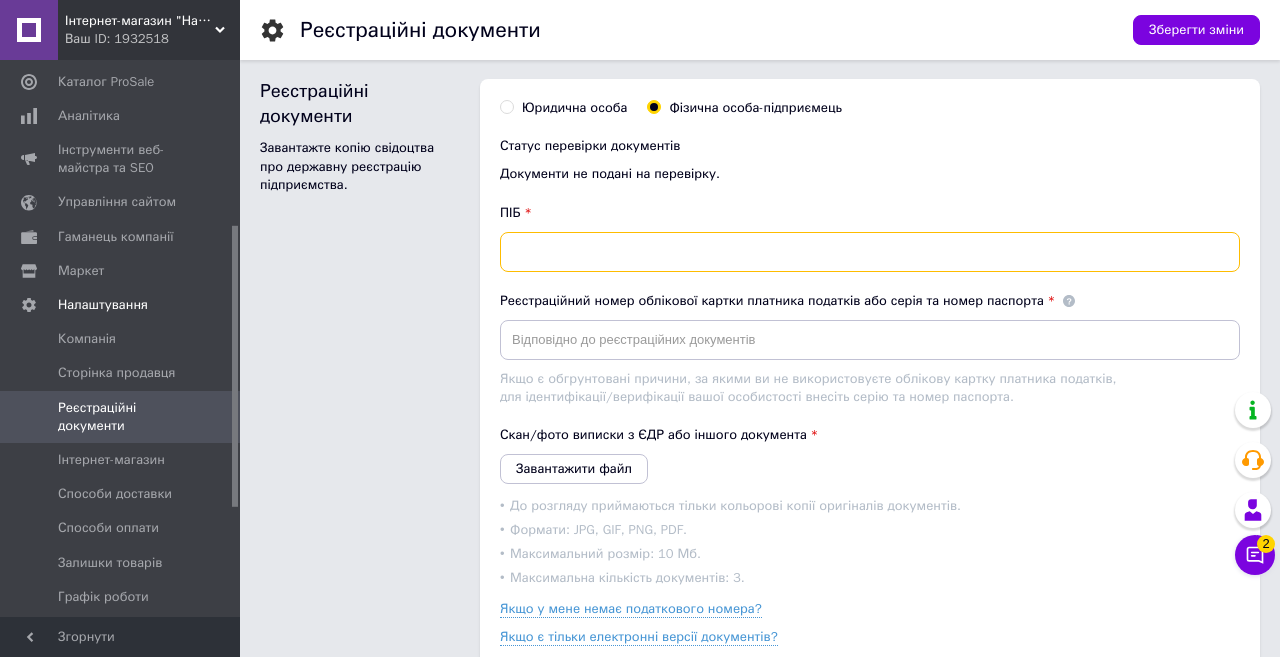 click at bounding box center (870, 252) 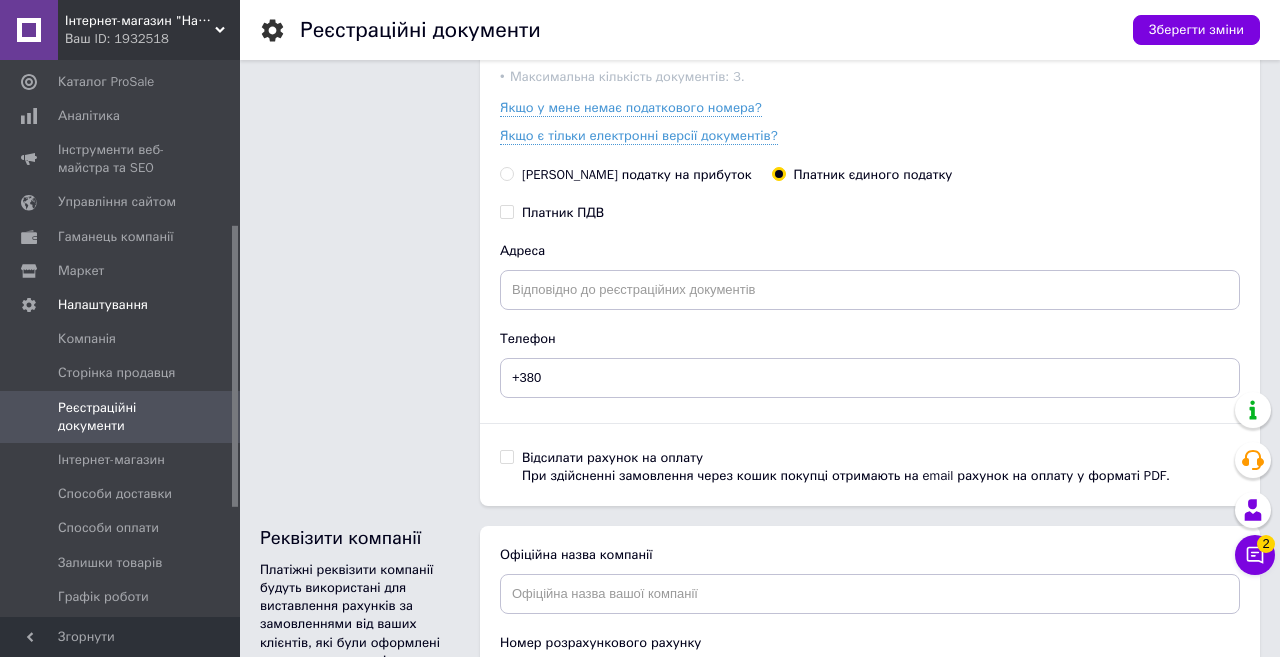 scroll, scrollTop: 547, scrollLeft: 0, axis: vertical 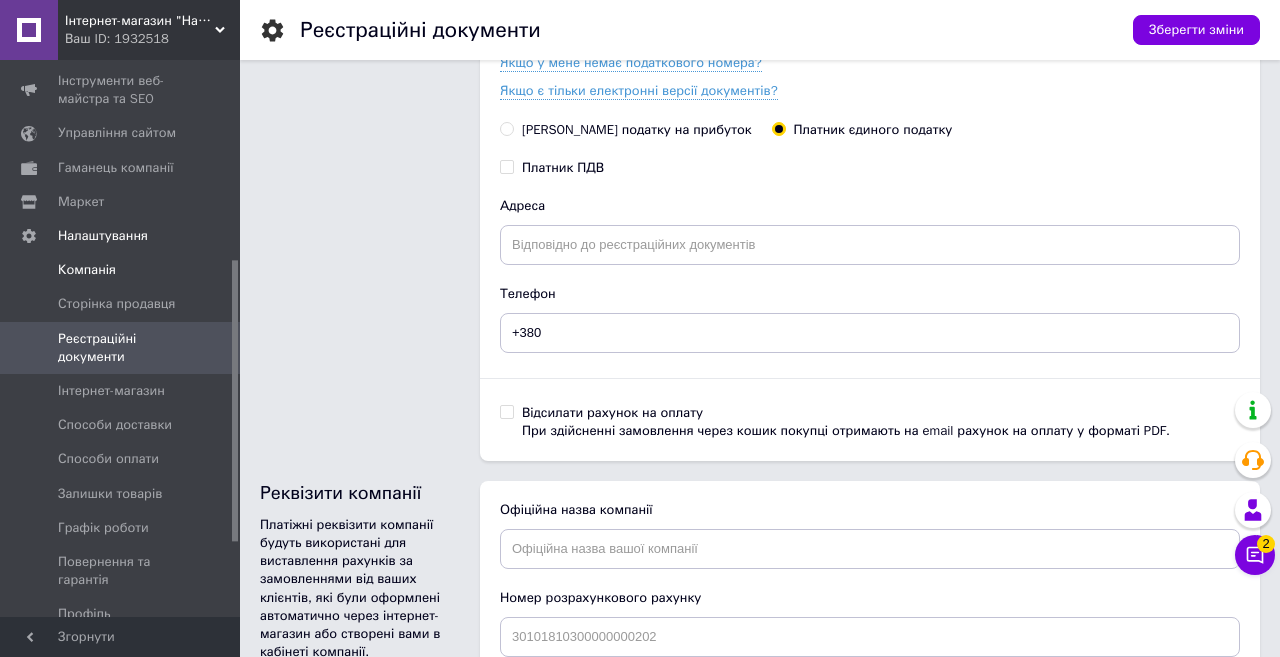 click on "Компанія" at bounding box center (87, 270) 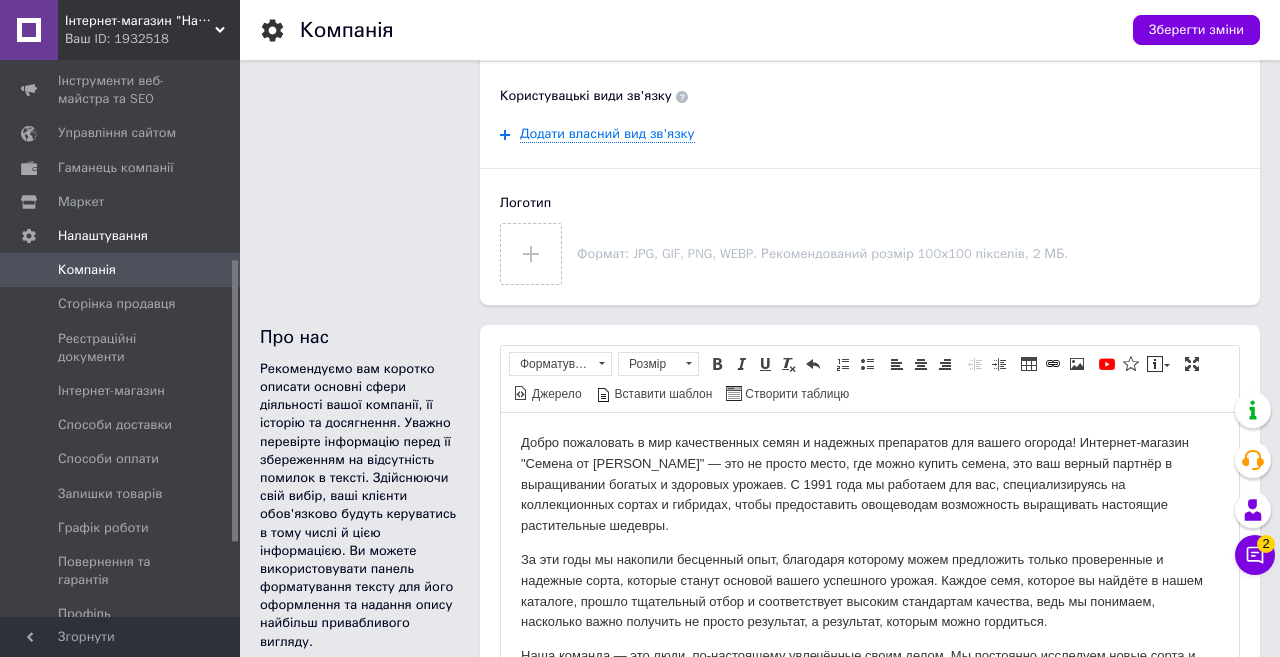 scroll, scrollTop: 617, scrollLeft: 0, axis: vertical 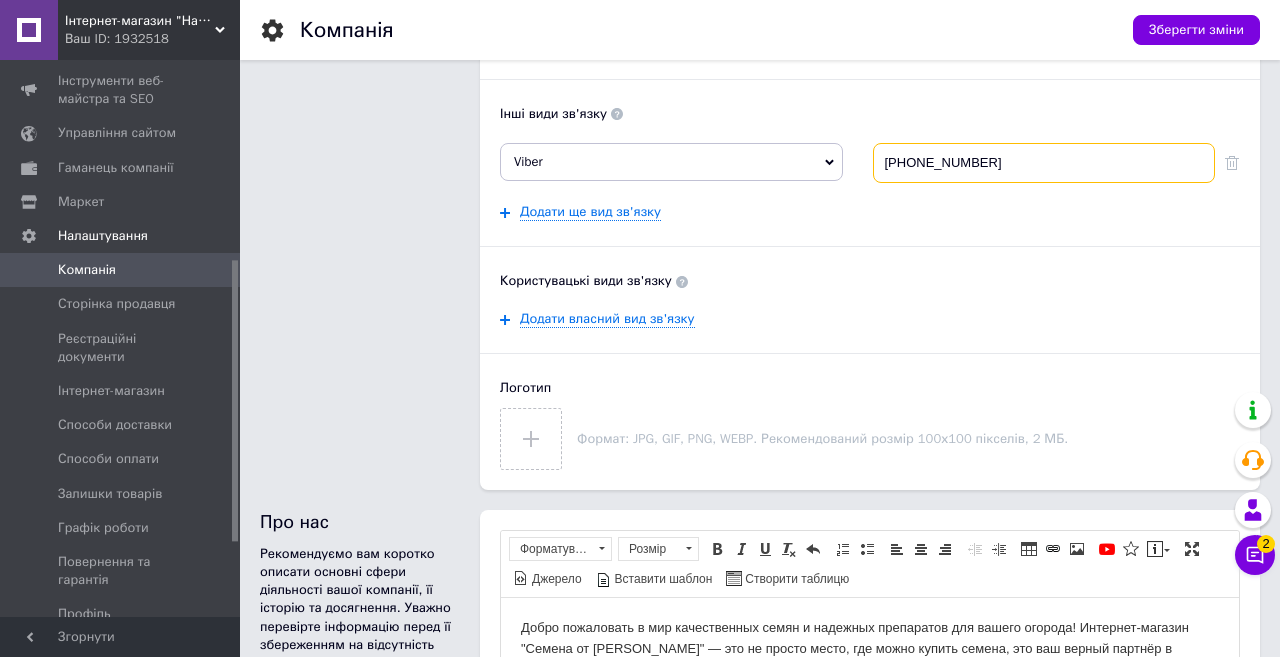 click on "[PHONE_NUMBER]" at bounding box center [1044, 163] 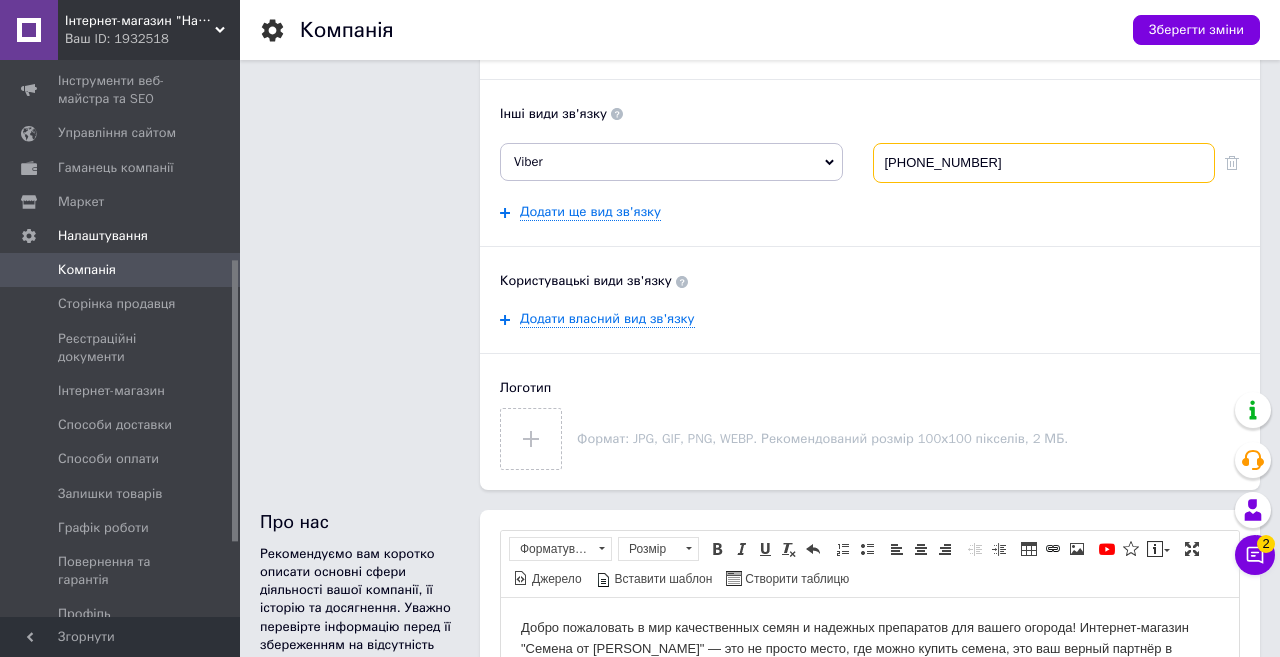 type on "[PHONE_NUMBER]" 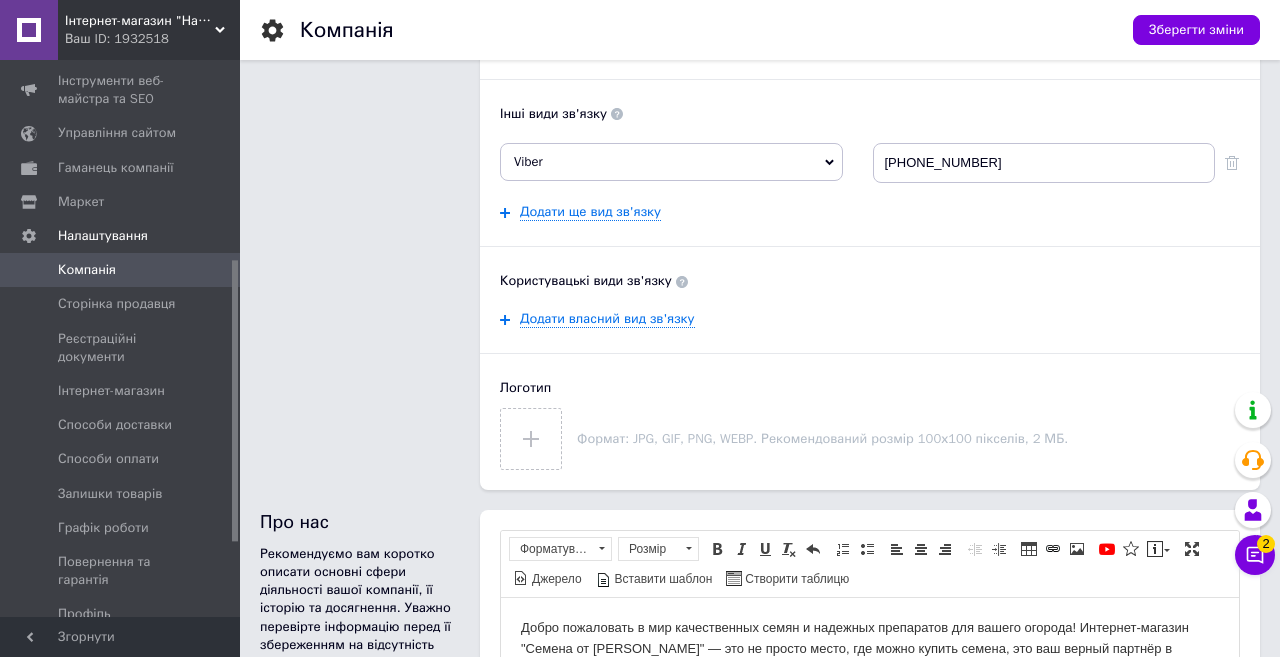 click on "Назва Интернет-магазин "Семена от Лазаревых" Переклад українською мовою Email [PERSON_NAME][EMAIL_ADDRESS][DOMAIN_NAME] Email в розділі «Контакти» Email буде відображатись в контактній інформації на сайті компанії. Контактна особа [PERSON_NAME] Переклад українською мовою Телефон [PHONE_NUMBER] Додатковий Коментар Переклад українською мовою Телефон [PHONE_NUMBER] Додатковий Коментар Переклад українською мовою Додати ще телефон Інші види зв'язку   Viber Skype Сайт компанії WhatsApp Telegram Messenger ICQ [PHONE_NUMBER] Додати ще вид зв'язку Користувацькі види зв'язку   Додати власний вид зв'язку Логотип" at bounding box center [870, -24] 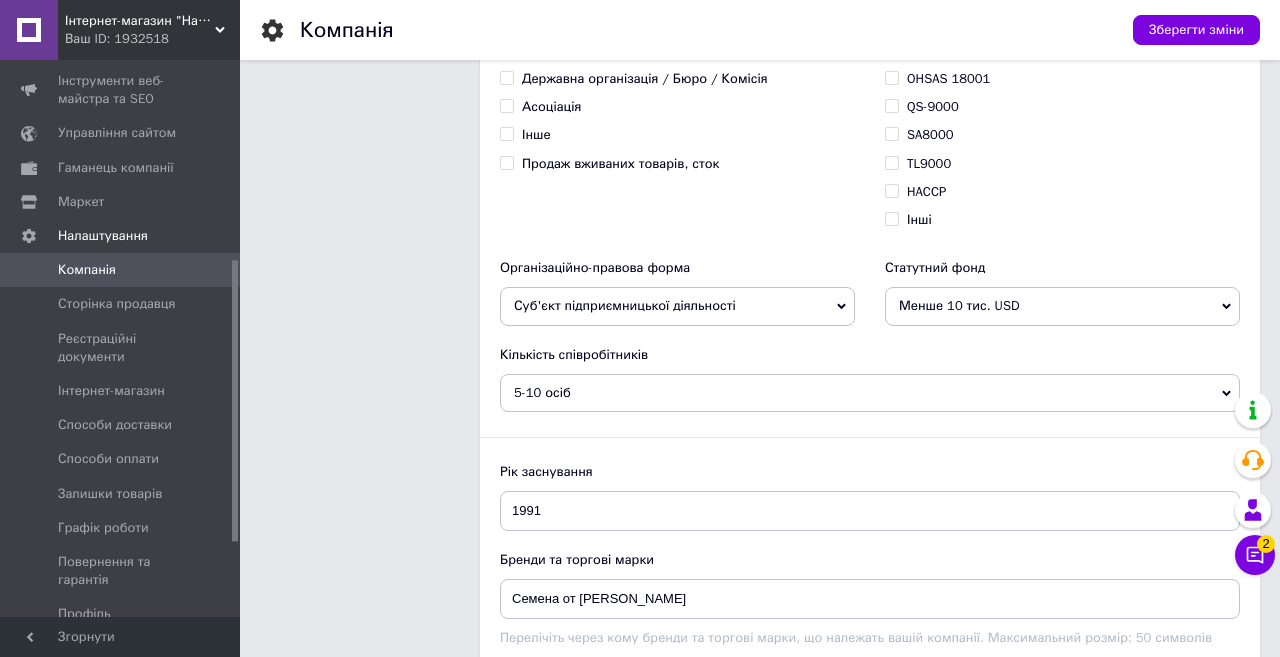 scroll, scrollTop: 1716, scrollLeft: 0, axis: vertical 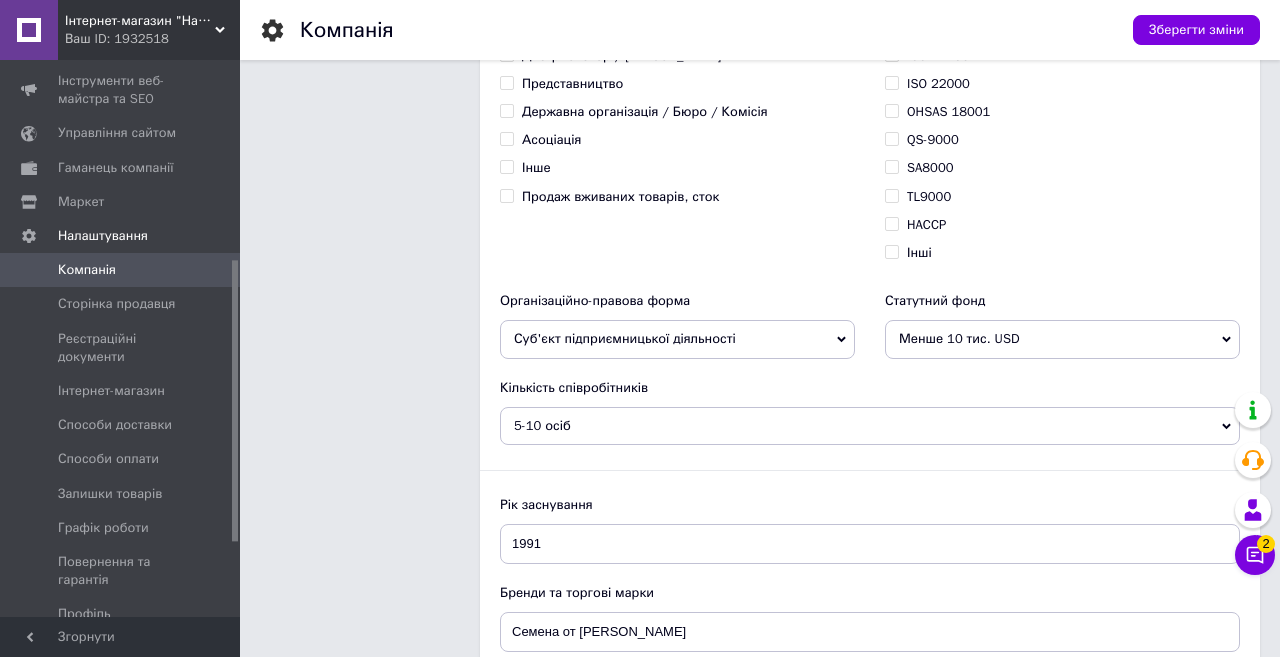 click on "5-10 осіб" at bounding box center [870, 426] 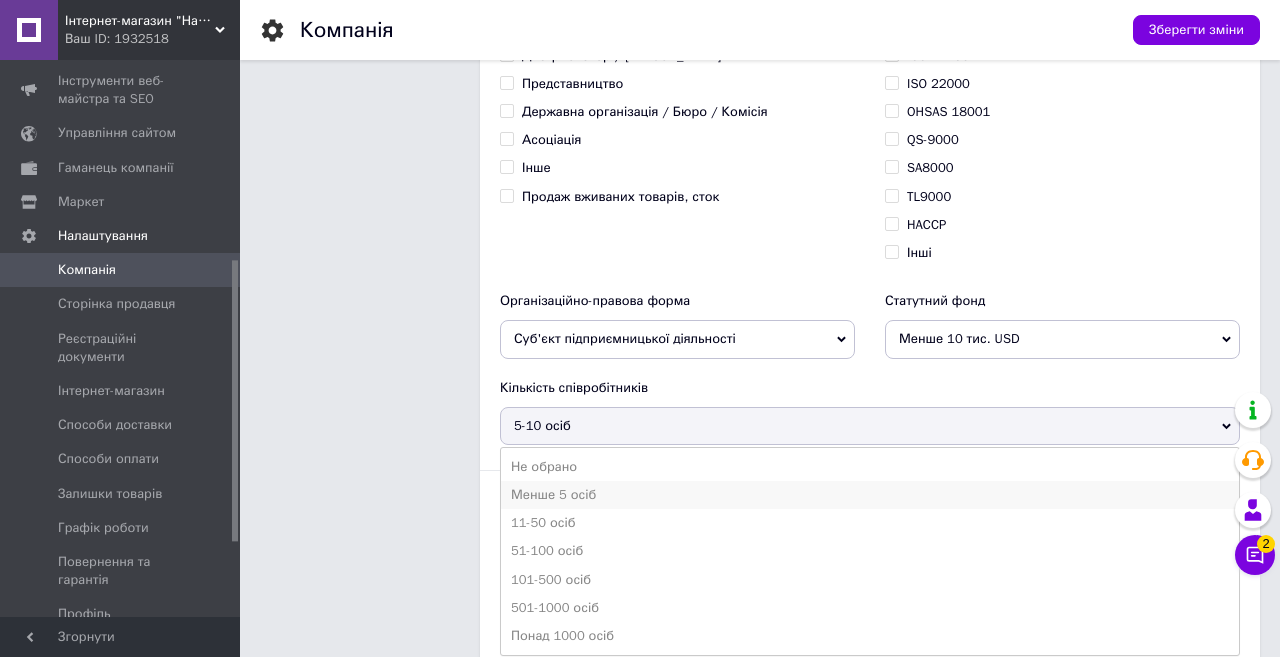click on "Менше 5 осіб" at bounding box center (870, 495) 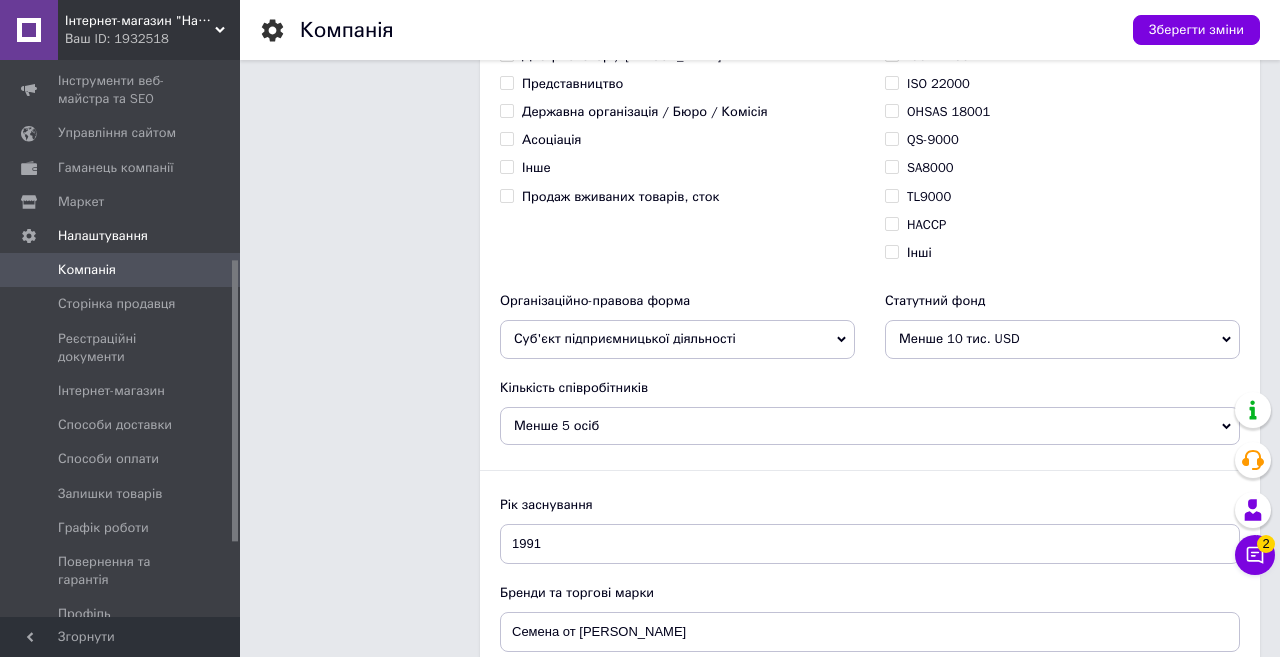 click on "Додаткова інформація про компанію Додаткова інформація про компанію відображається на вашому сайті на сторінці
«Про нас» в розділі «Відомості про компанію»." at bounding box center (360, 599) 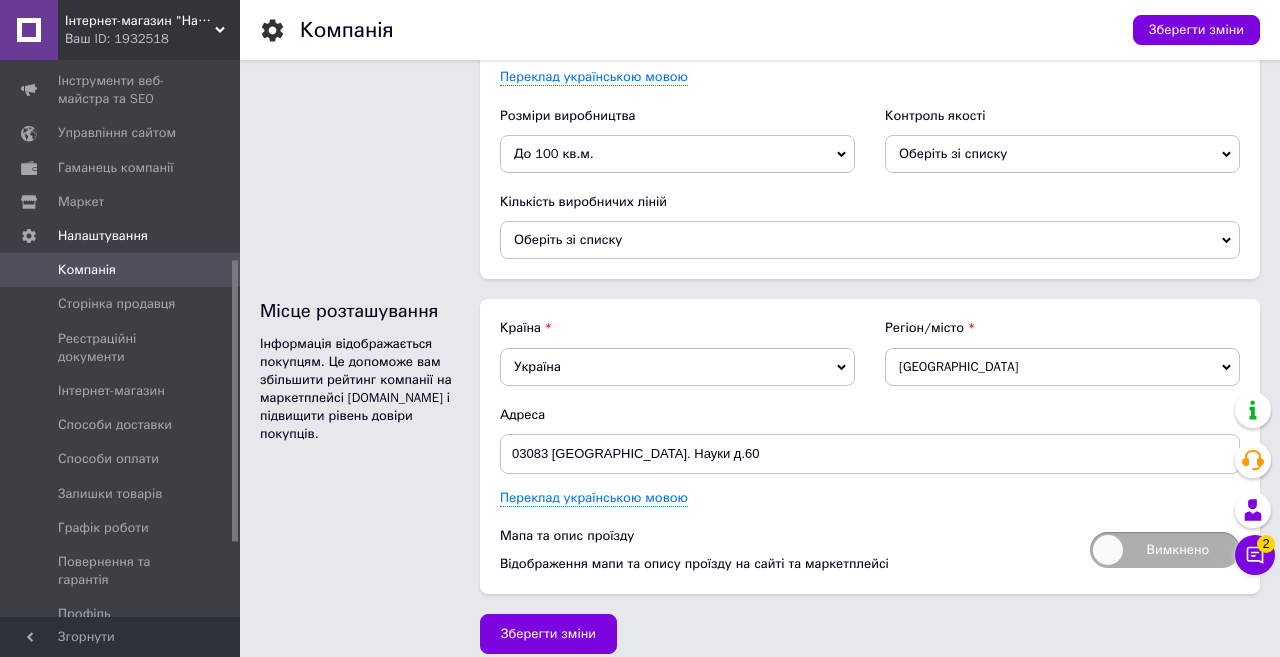 scroll, scrollTop: 2730, scrollLeft: 0, axis: vertical 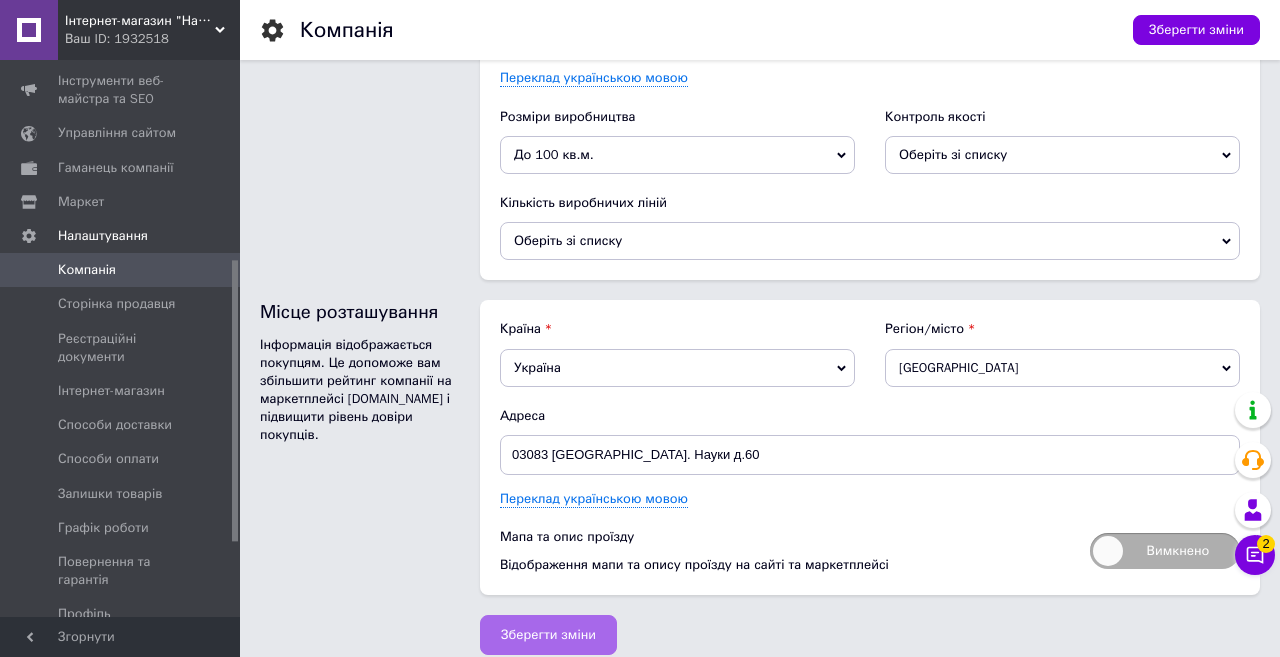 click on "Зберегти зміни" at bounding box center (548, 635) 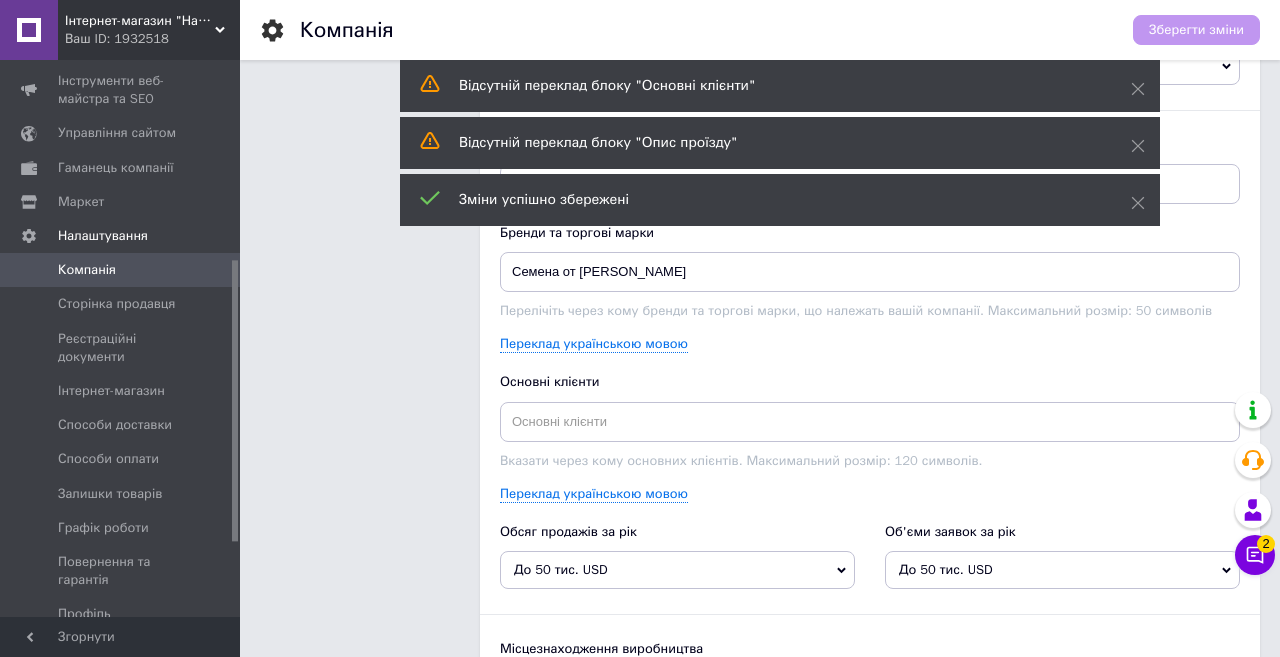 scroll, scrollTop: 1843, scrollLeft: 0, axis: vertical 